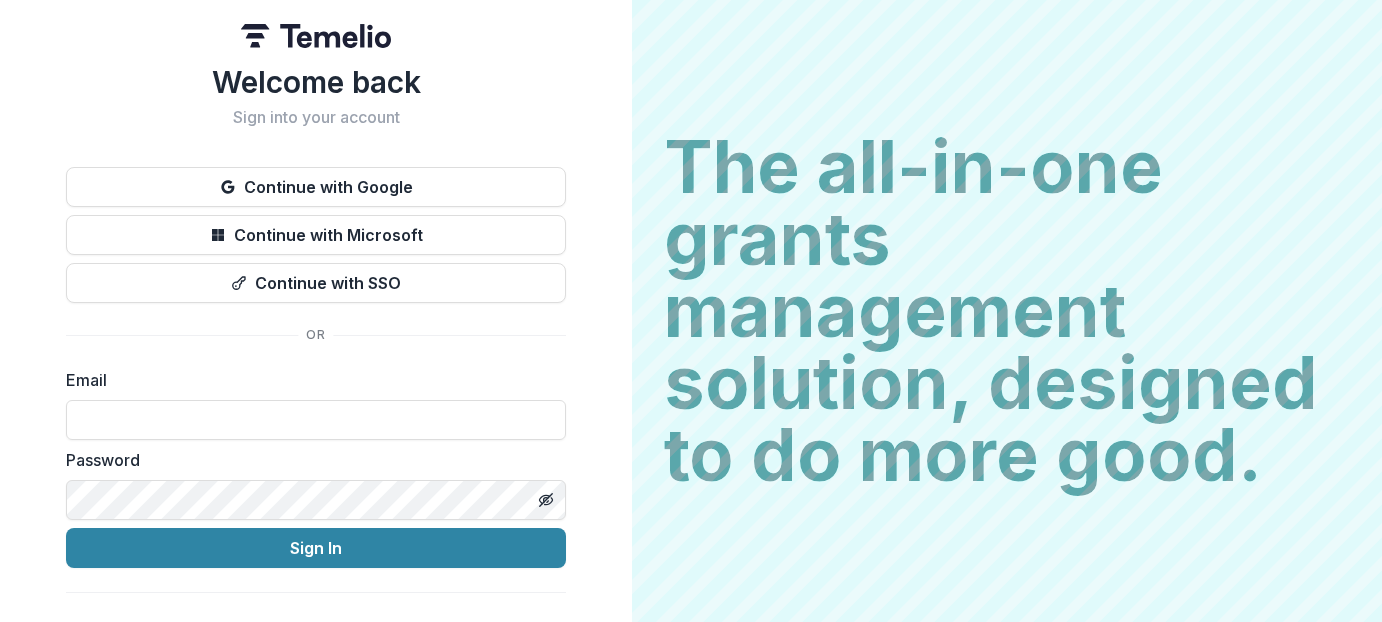 scroll, scrollTop: 0, scrollLeft: 0, axis: both 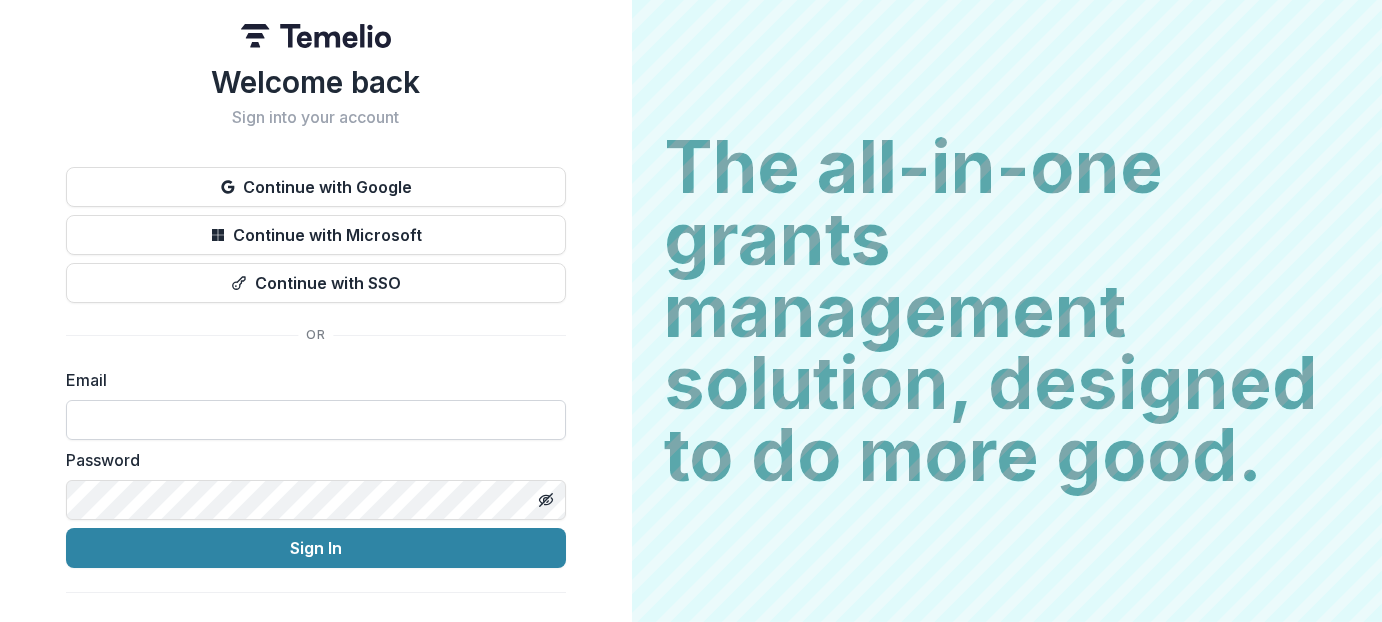 click at bounding box center (316, 420) 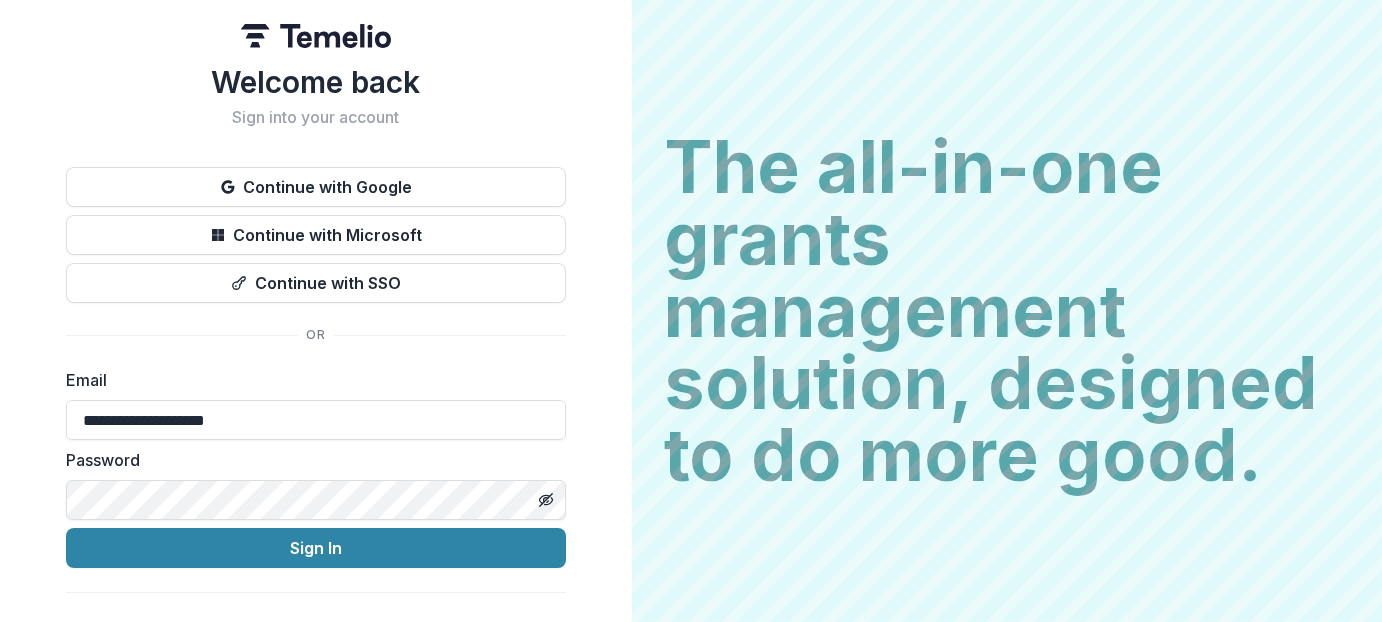 type on "**********" 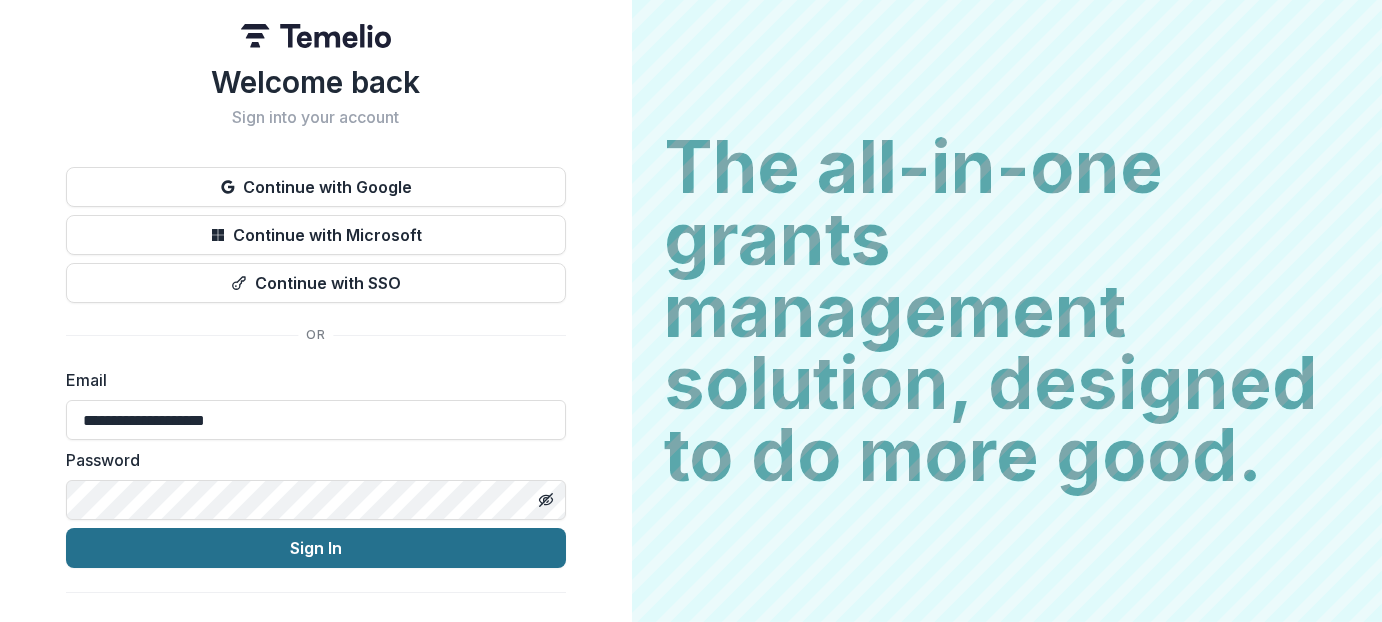 click on "Sign In" at bounding box center (316, 548) 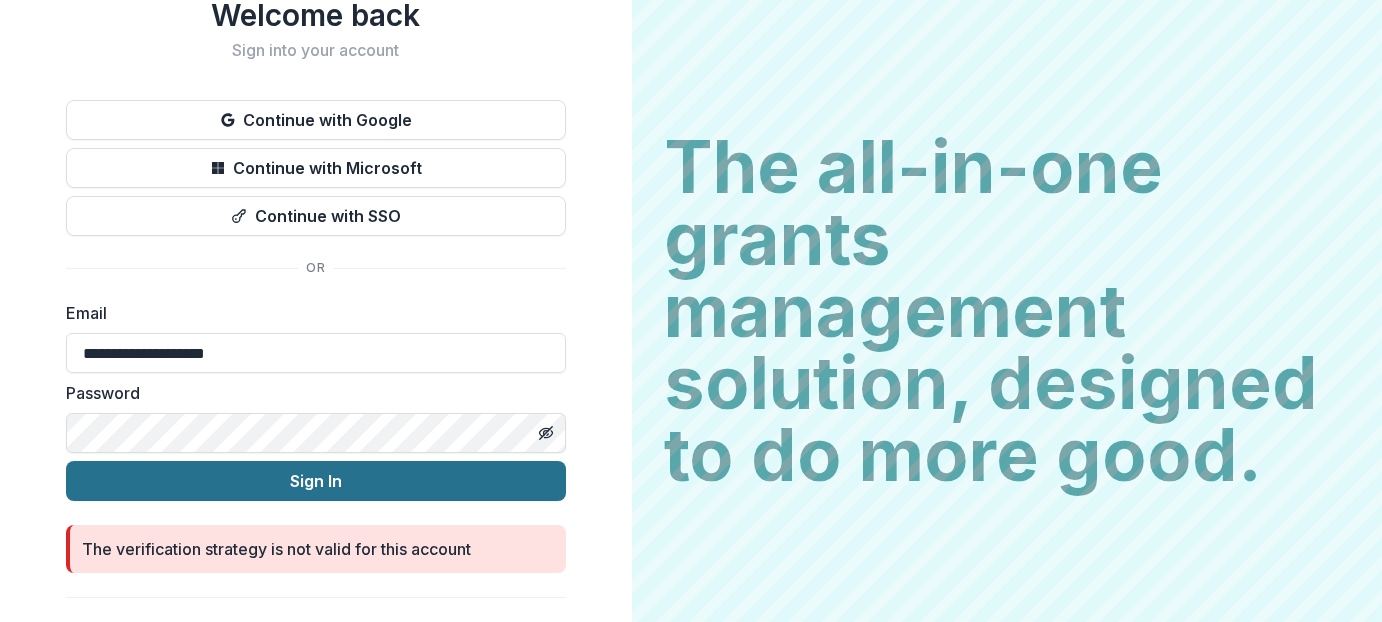 scroll, scrollTop: 102, scrollLeft: 0, axis: vertical 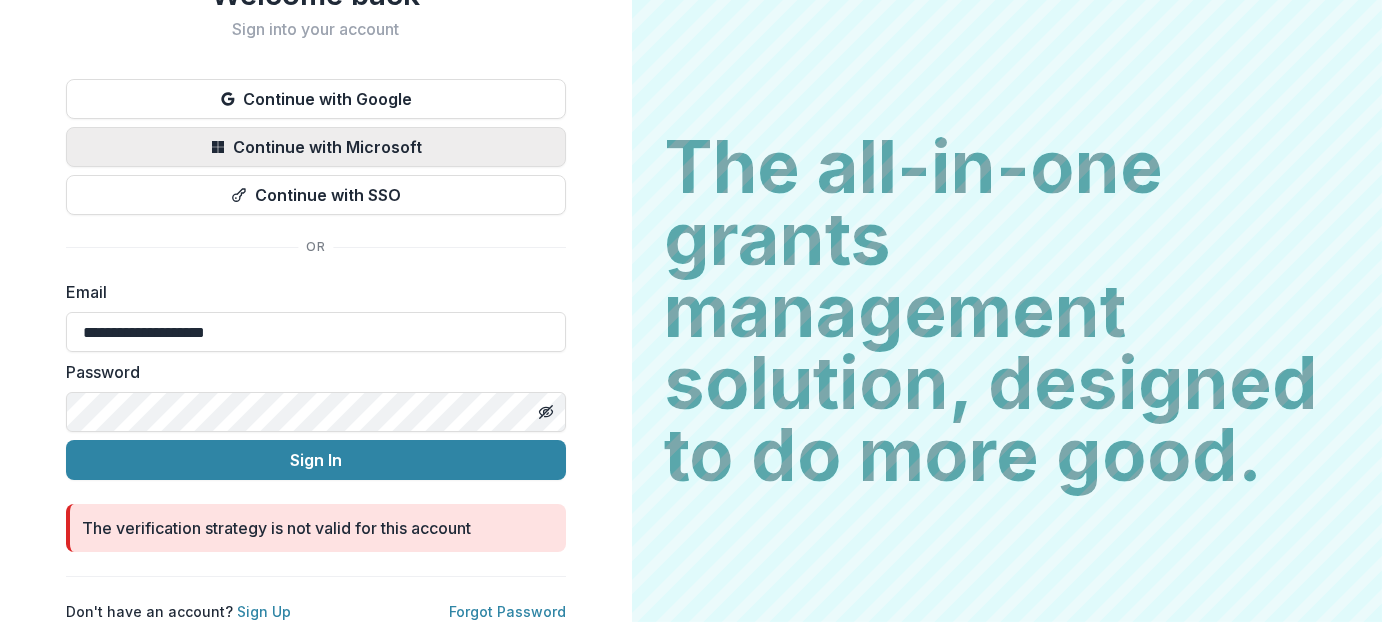 click on "Continue with Microsoft" at bounding box center (316, 147) 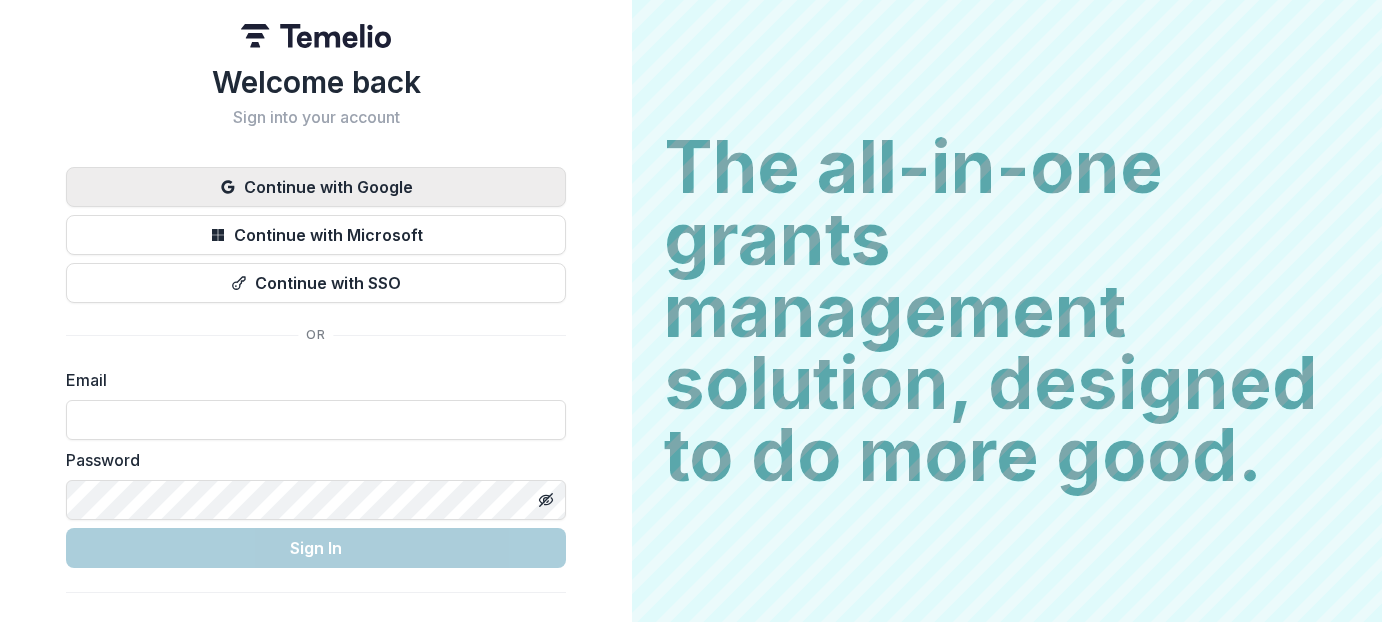 scroll, scrollTop: 0, scrollLeft: 0, axis: both 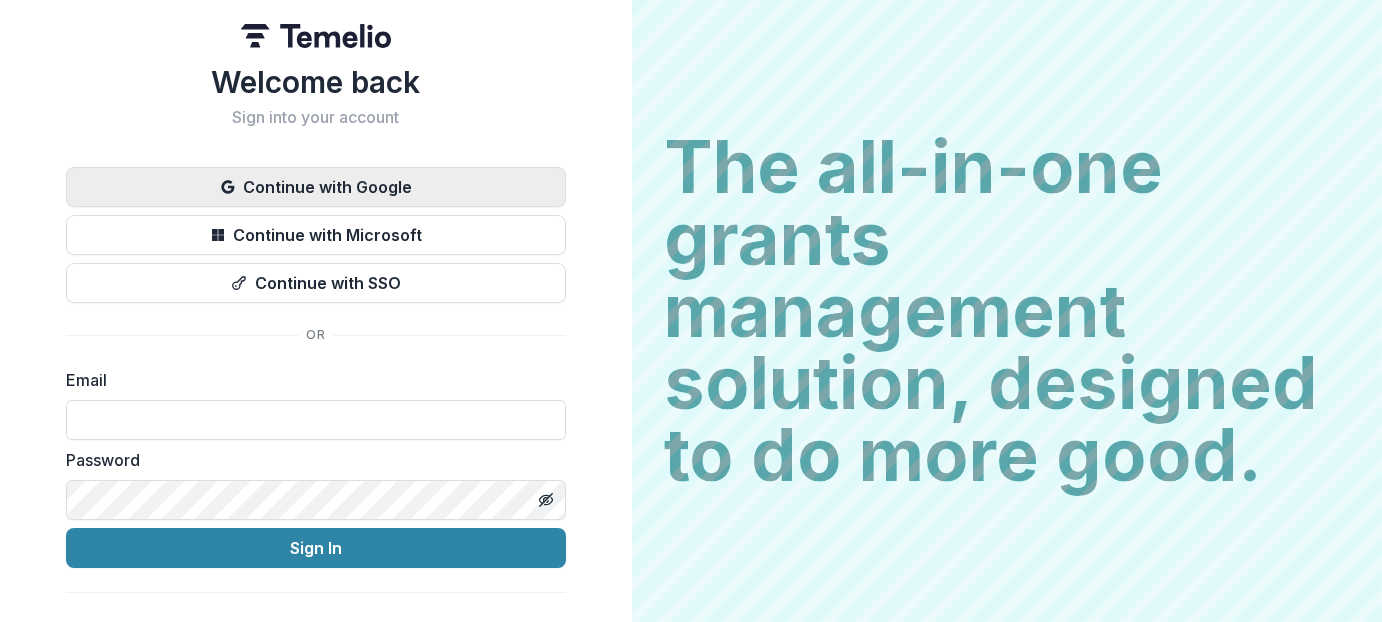 click on "Continue with Google" at bounding box center (316, 187) 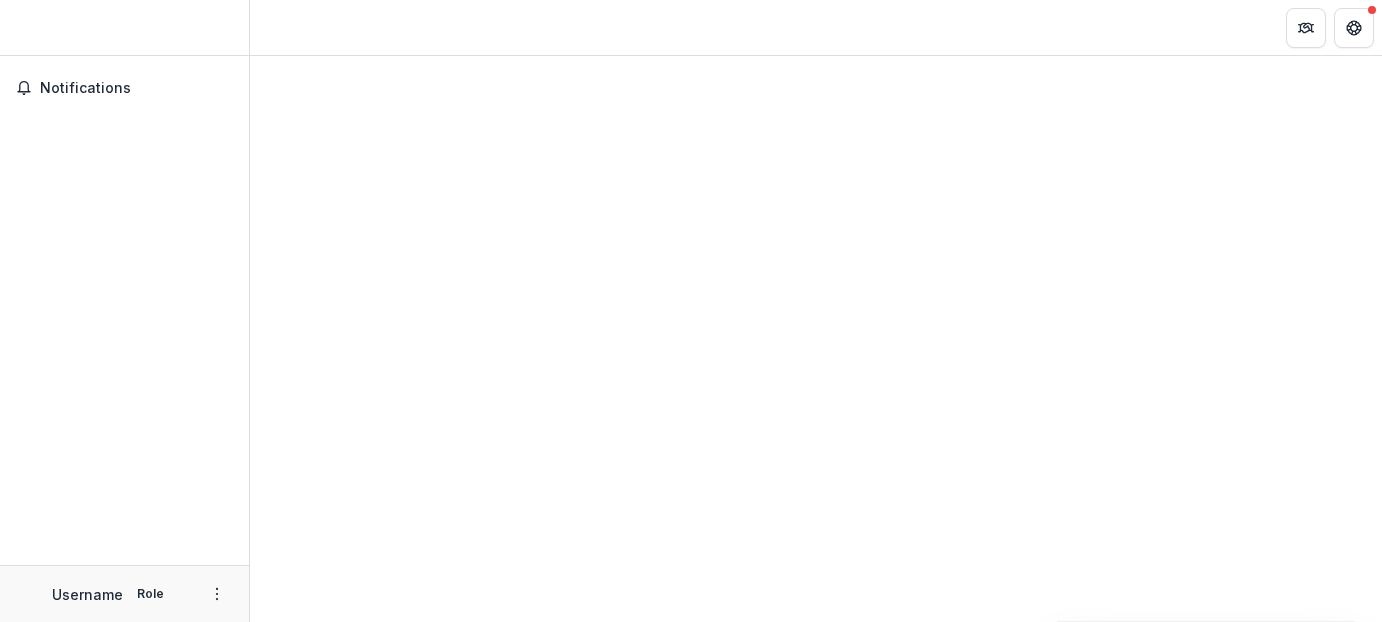 scroll, scrollTop: 0, scrollLeft: 0, axis: both 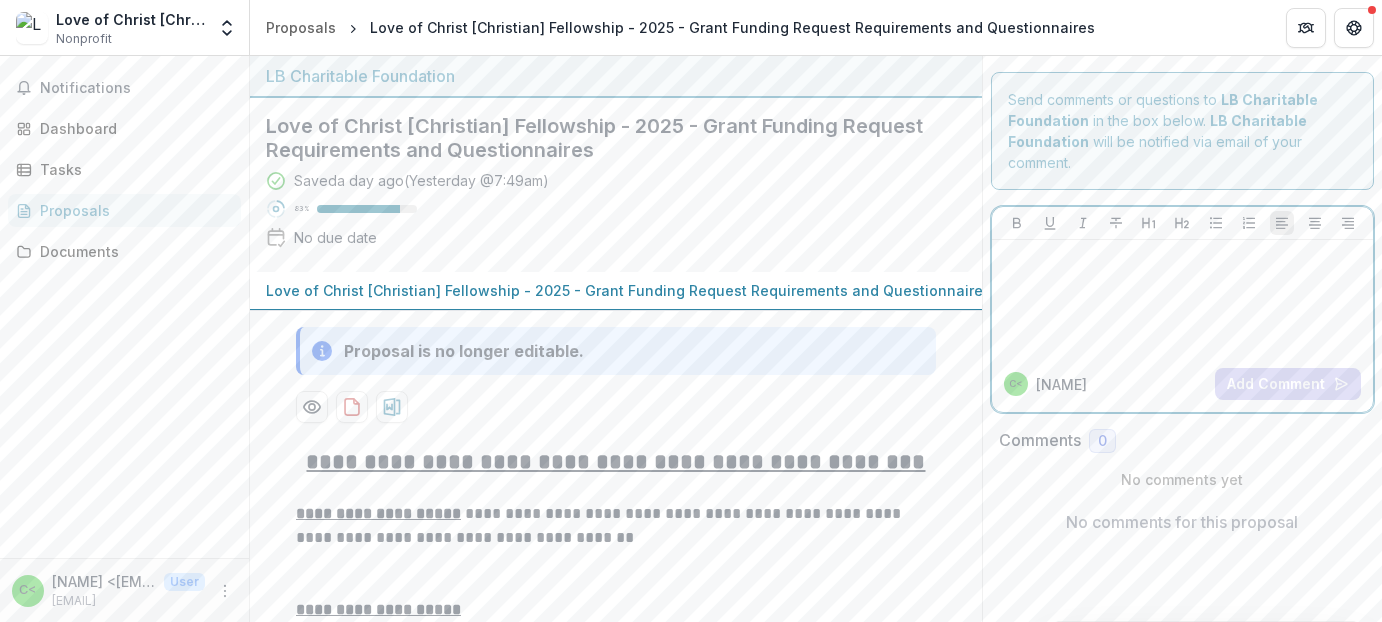 click at bounding box center (1182, 298) 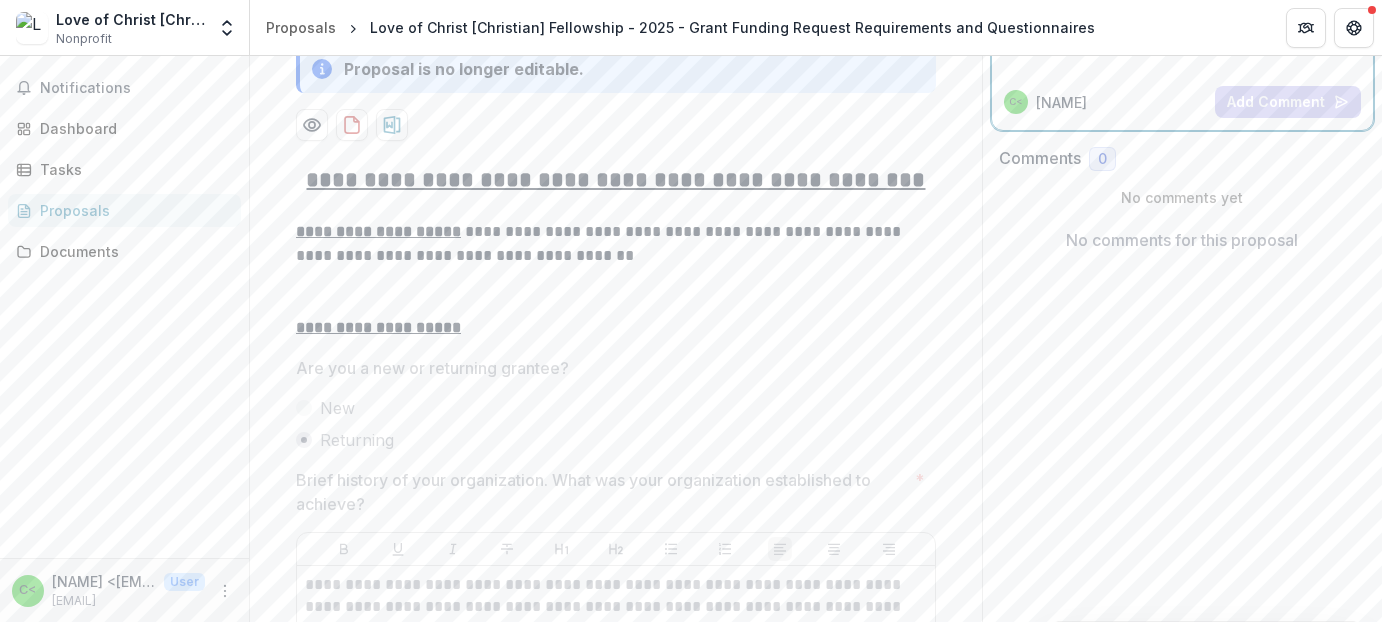 scroll, scrollTop: 300, scrollLeft: 0, axis: vertical 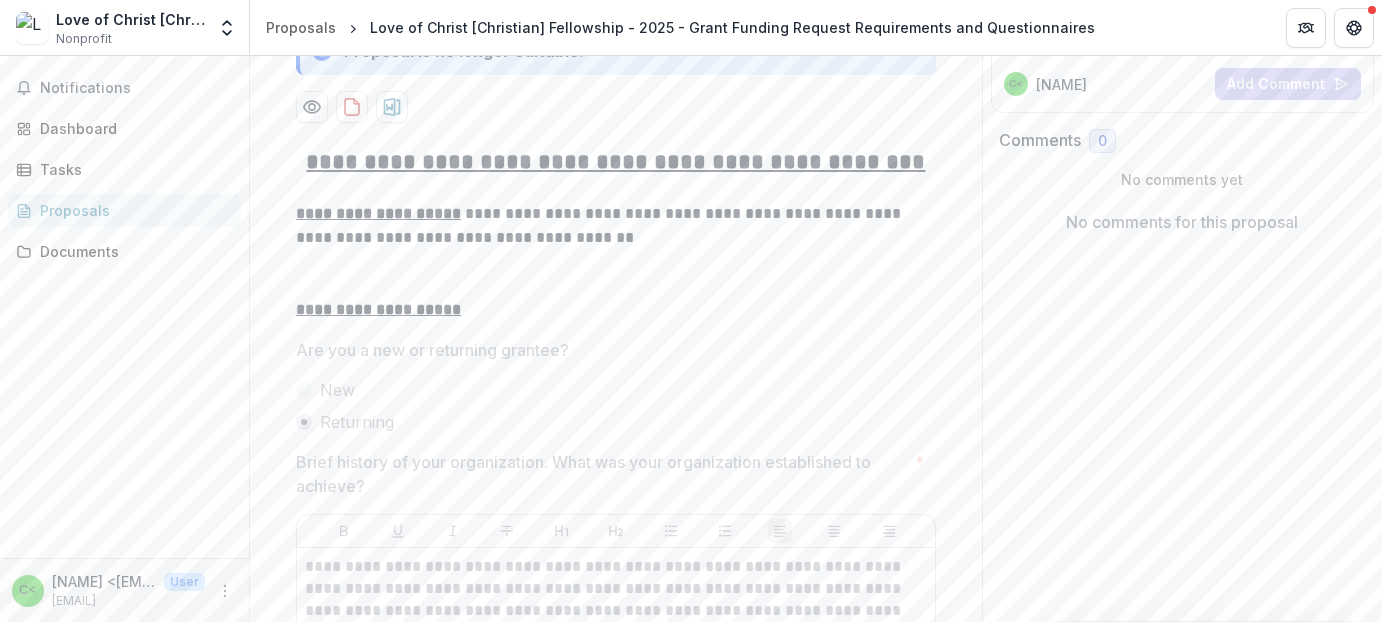 click on "**********" at bounding box center (616, 310) 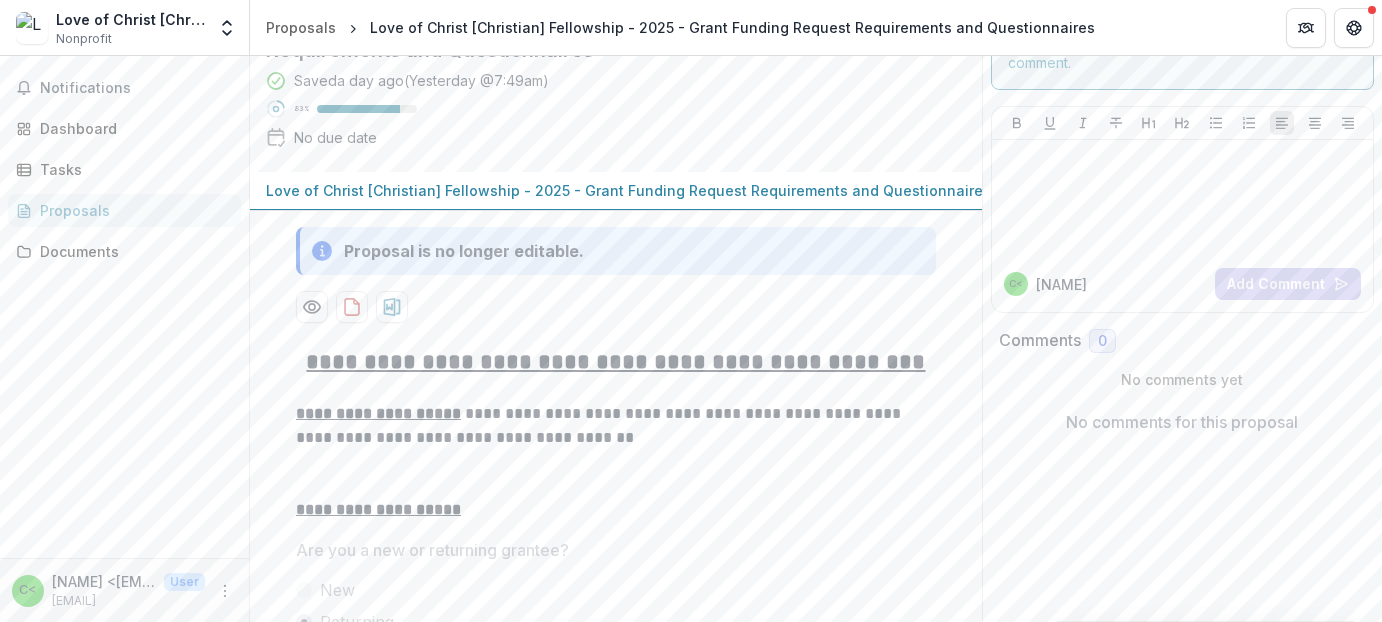 scroll, scrollTop: 0, scrollLeft: 0, axis: both 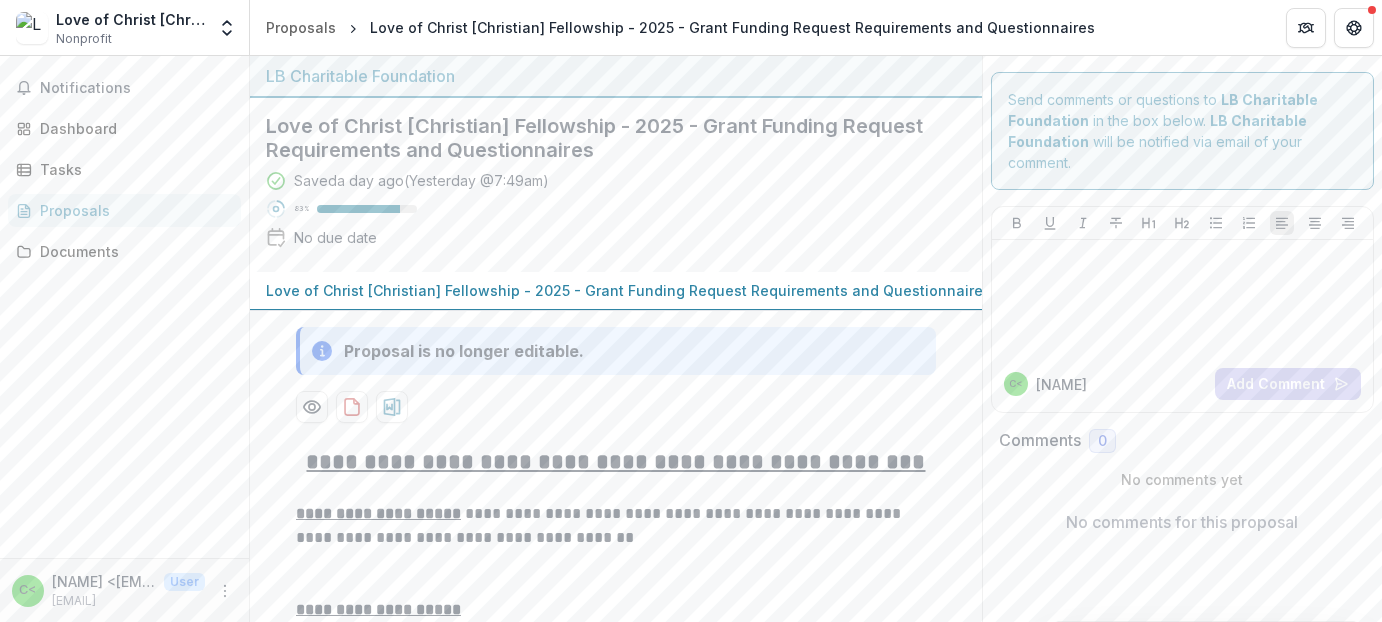 drag, startPoint x: 1021, startPoint y: 266, endPoint x: 868, endPoint y: 219, distance: 160.05624 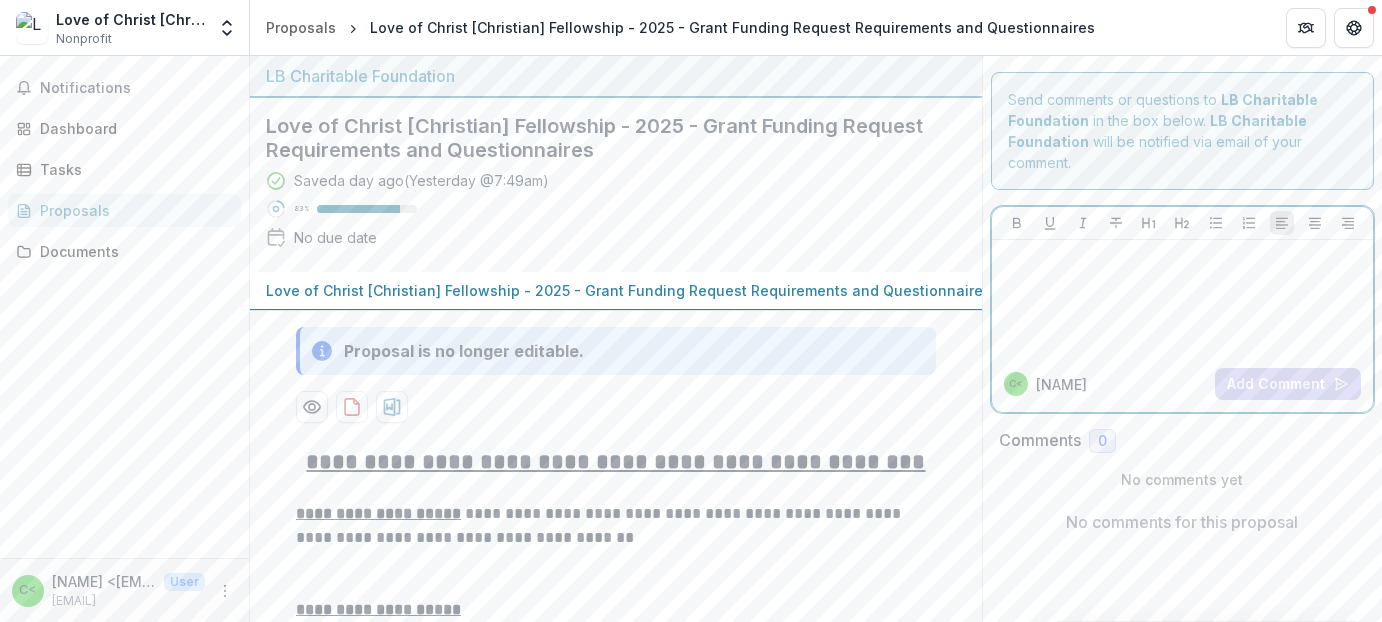 click at bounding box center (1182, 259) 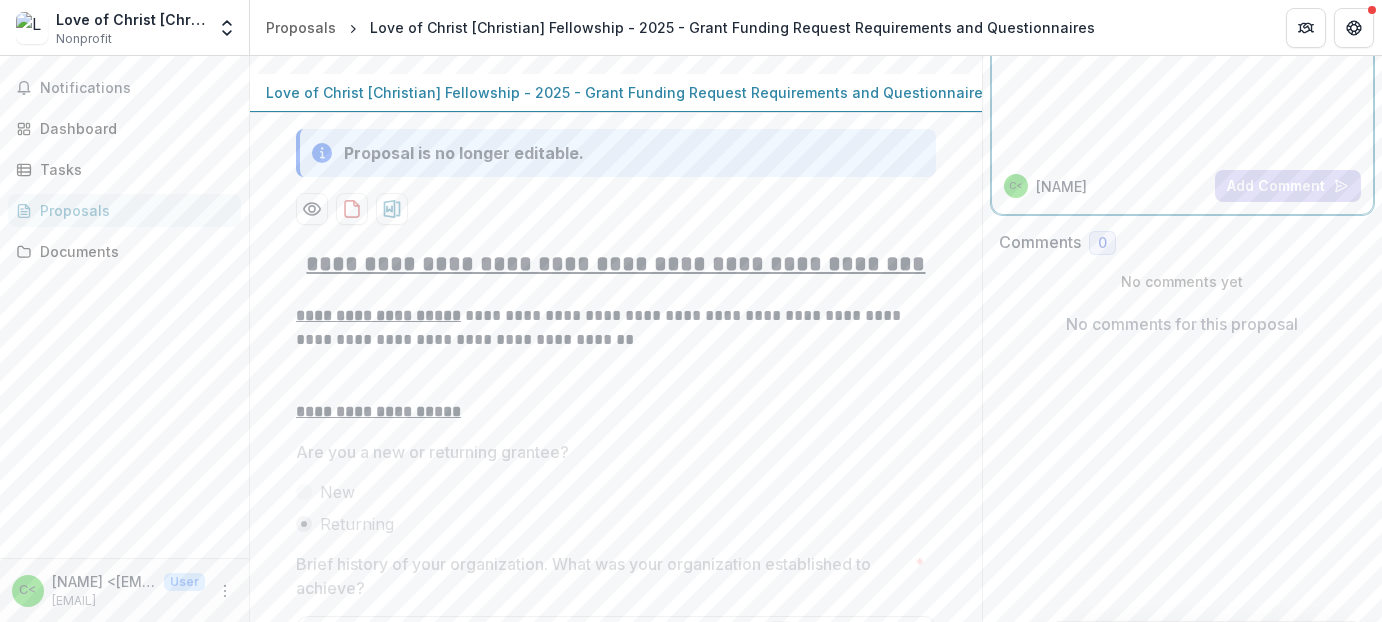 scroll, scrollTop: 200, scrollLeft: 0, axis: vertical 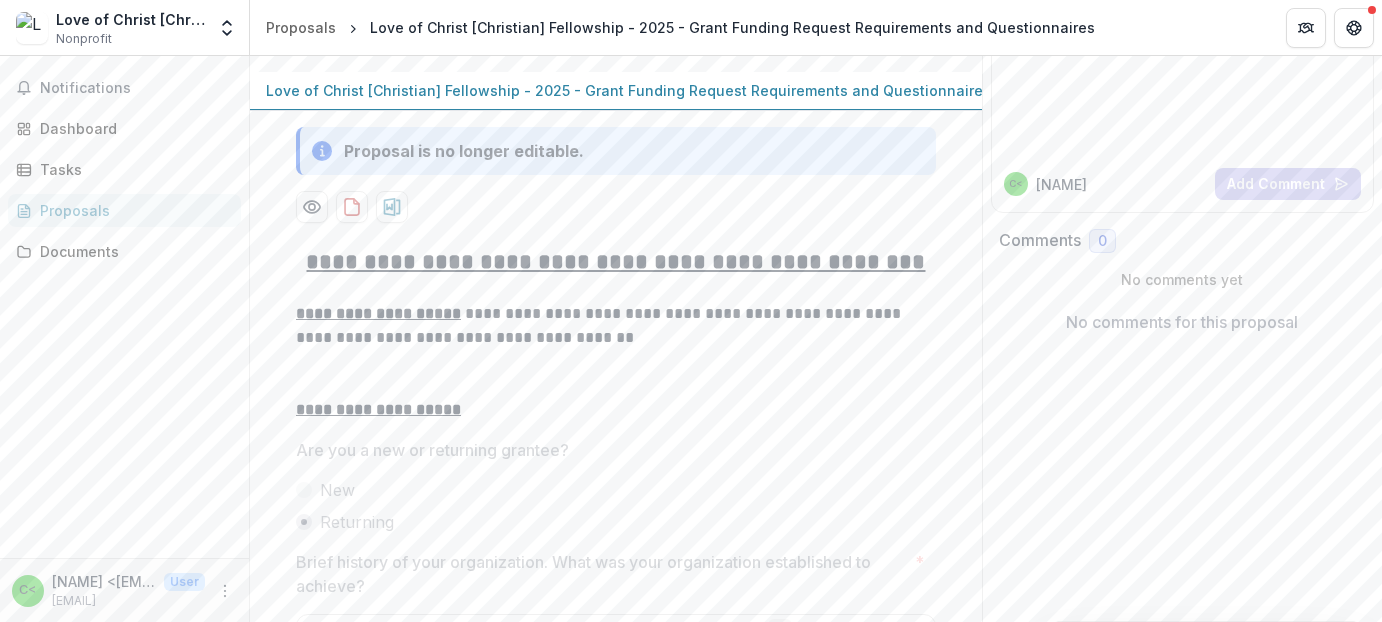 click on "No comments for this proposal" at bounding box center (1182, 322) 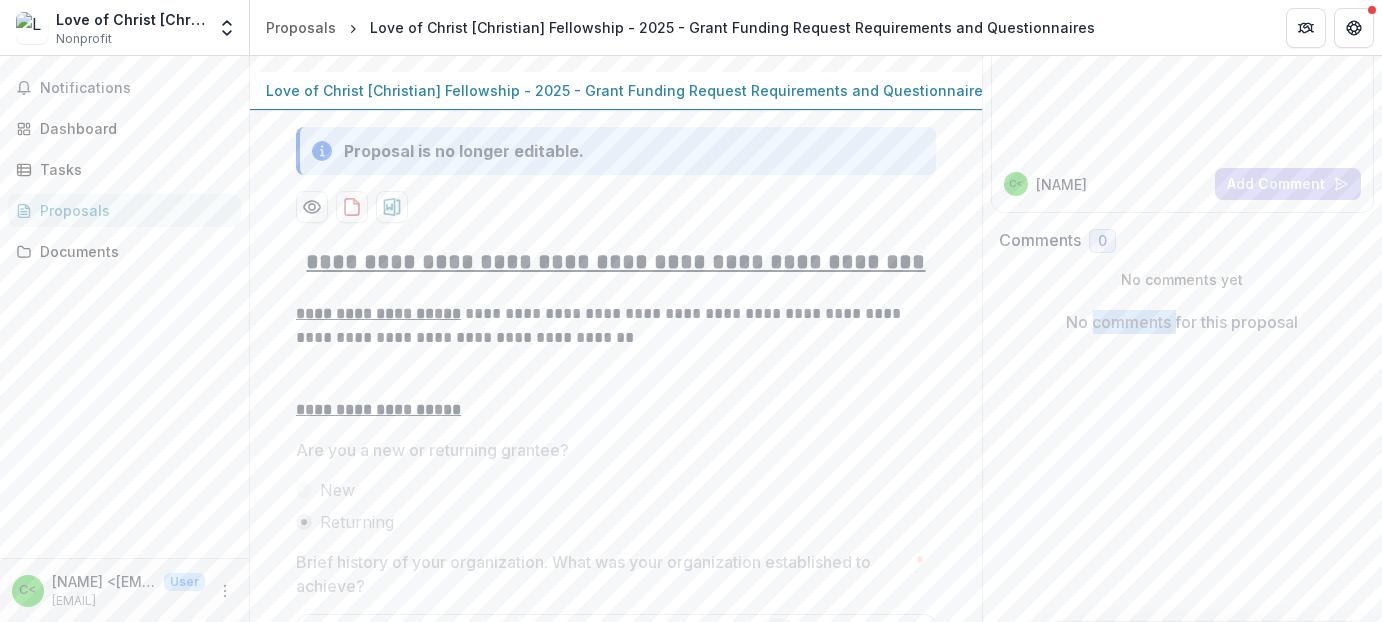 click on "No comments for this proposal" at bounding box center (1183, 322) 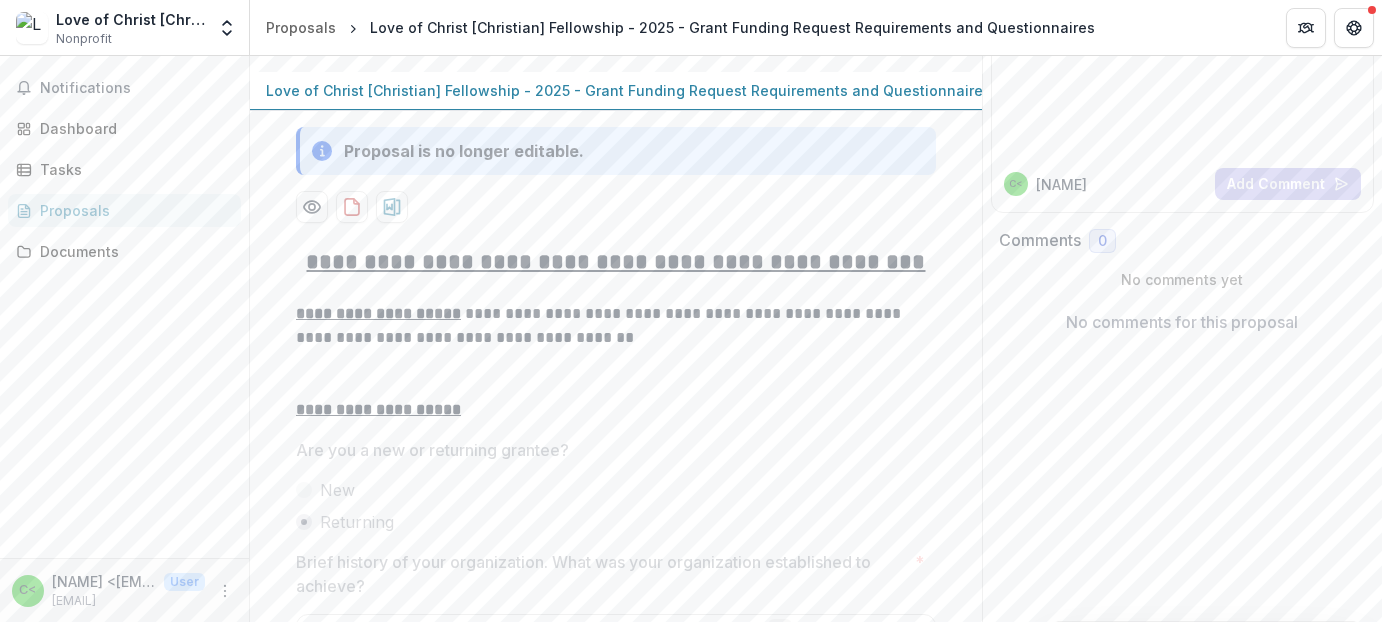 click on "No comments for this proposal" at bounding box center (1183, 322) 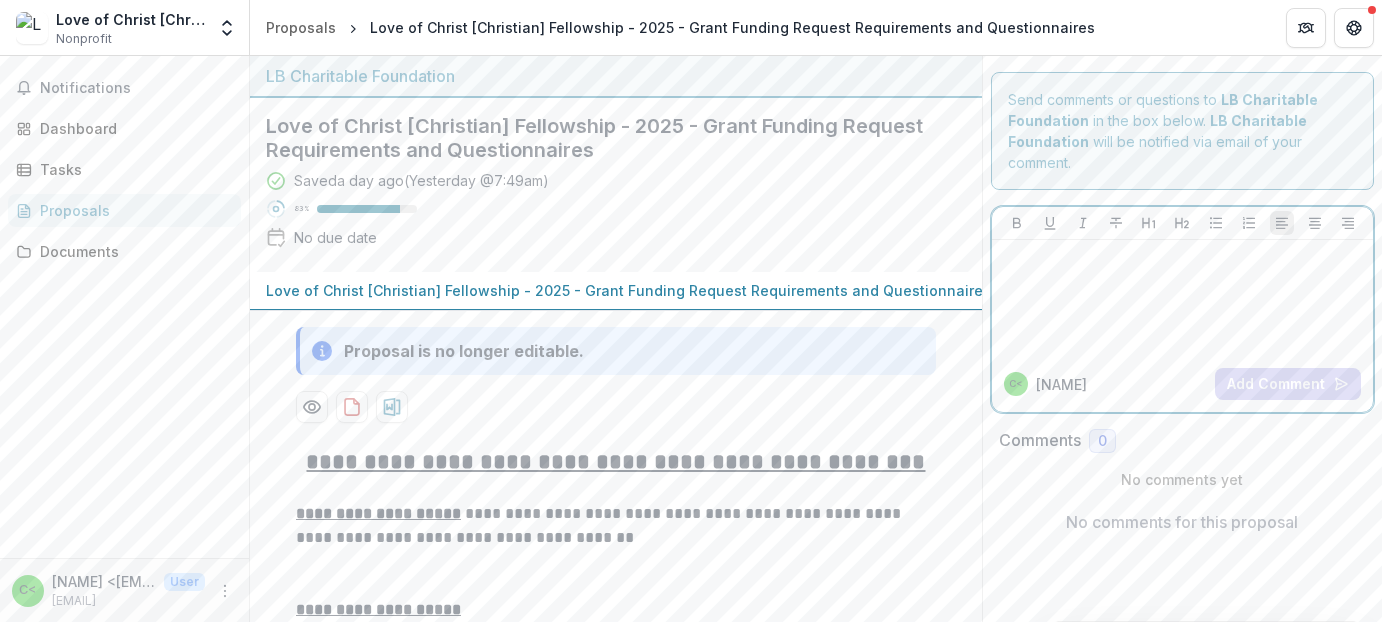click at bounding box center [1182, 298] 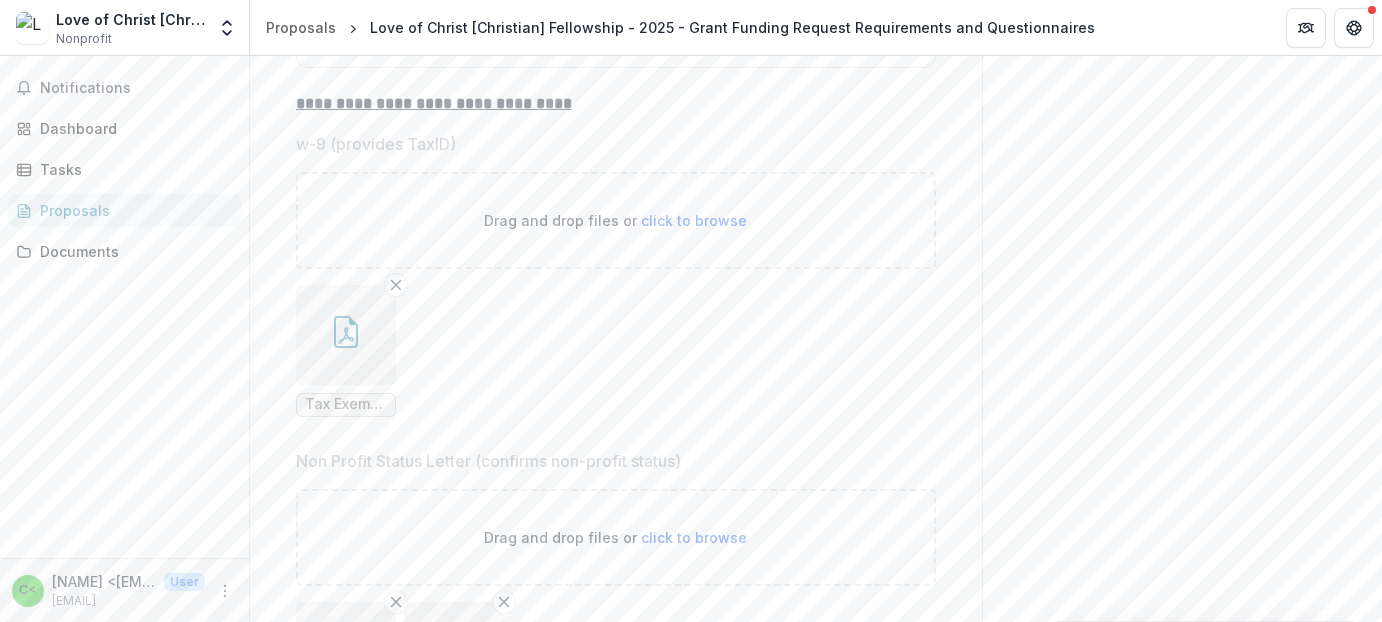 scroll, scrollTop: 10300, scrollLeft: 0, axis: vertical 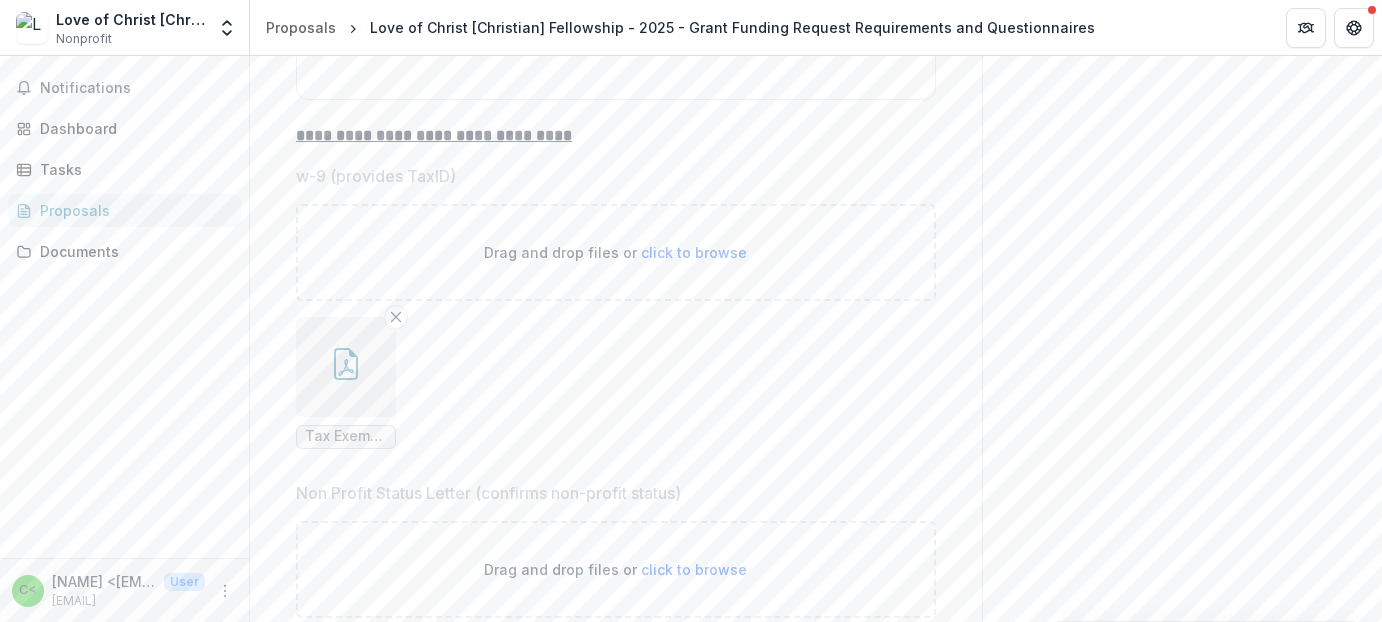 click on "click to browse" at bounding box center (695, 252) 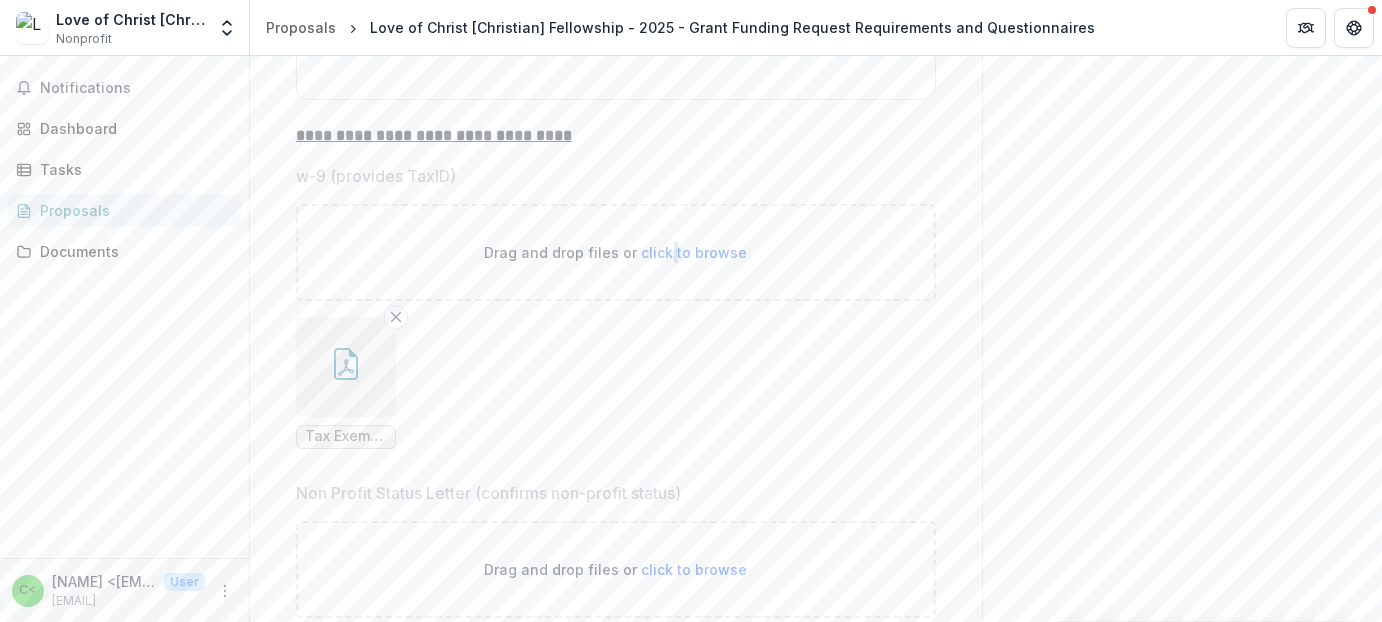click on "click to browse" at bounding box center [695, 252] 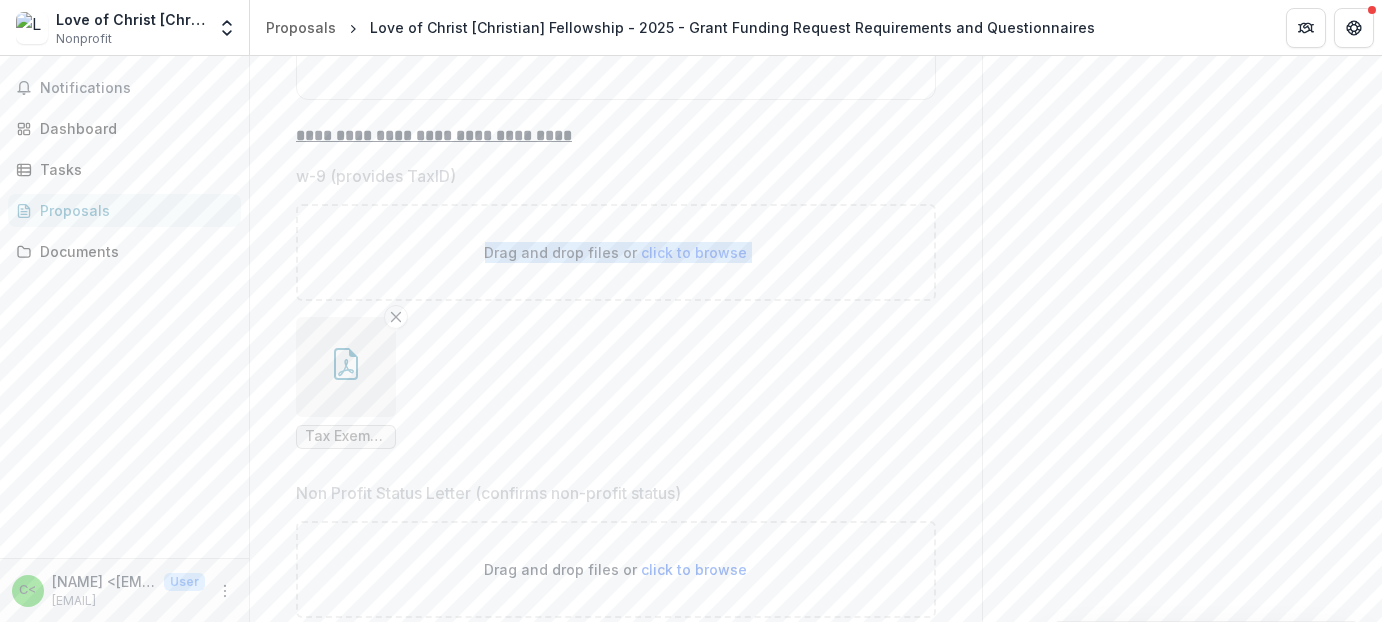click on "click to browse" at bounding box center (695, 252) 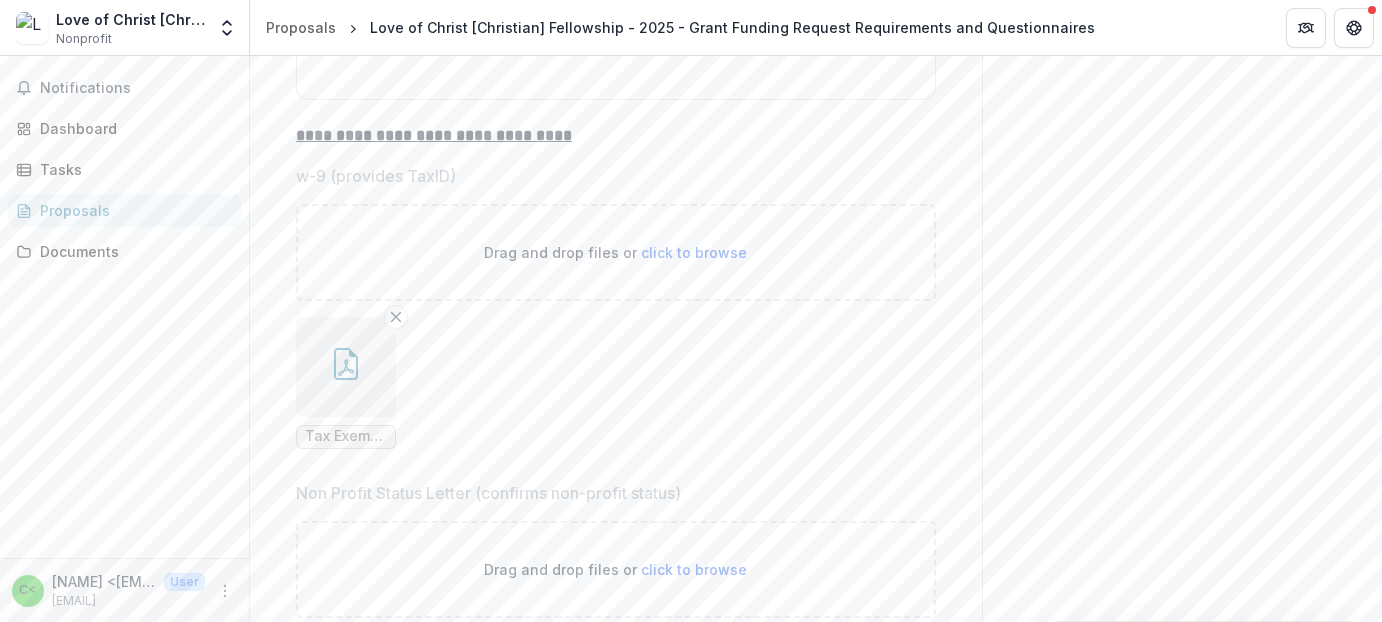 click on "**********" at bounding box center (434, 135) 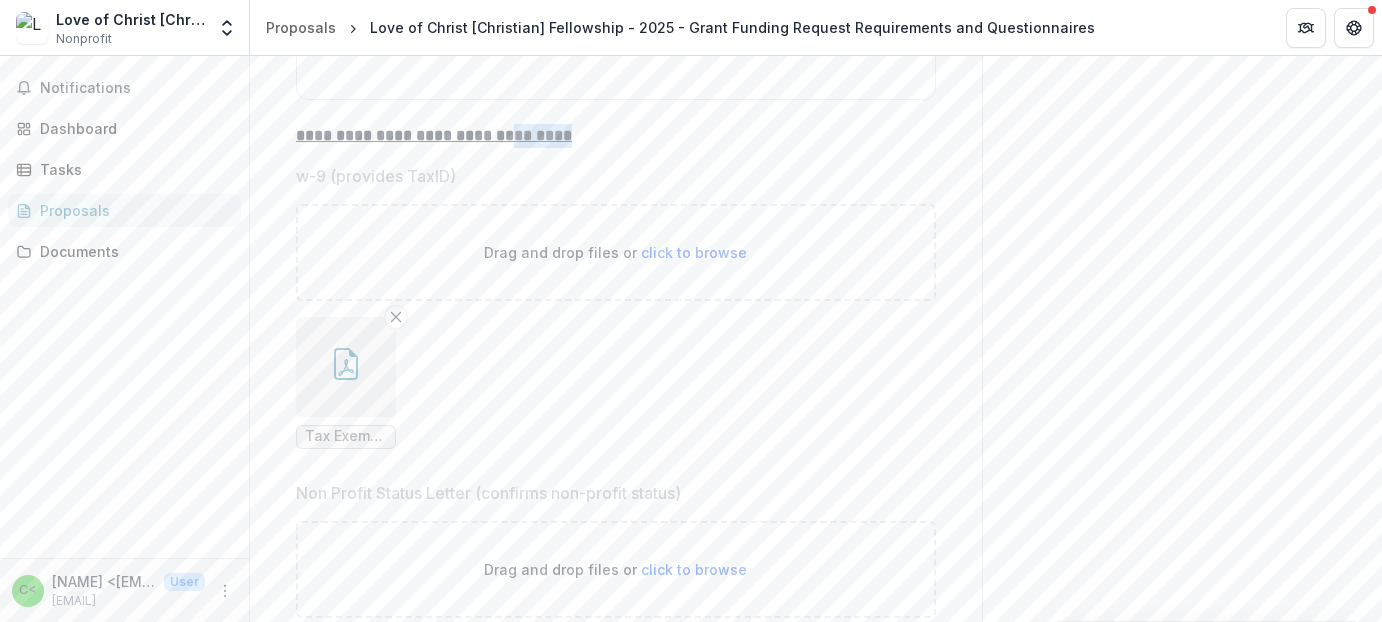 click on "**********" at bounding box center (434, 135) 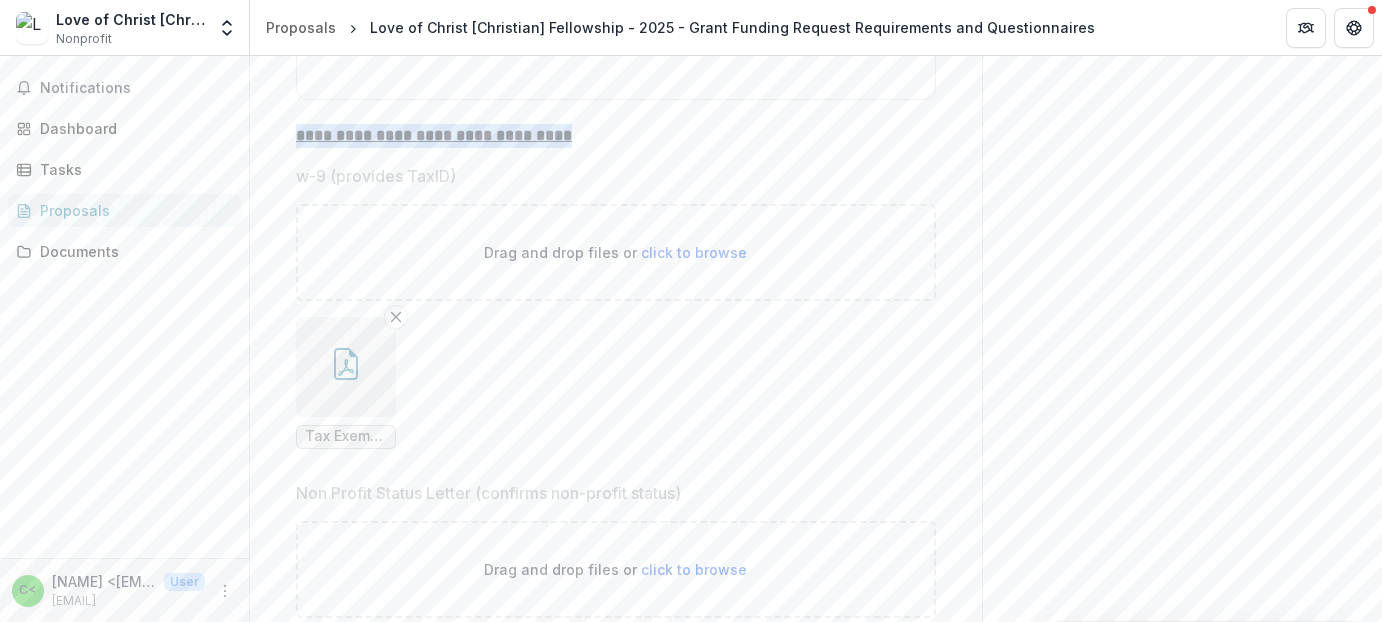 click on "**********" at bounding box center (434, 135) 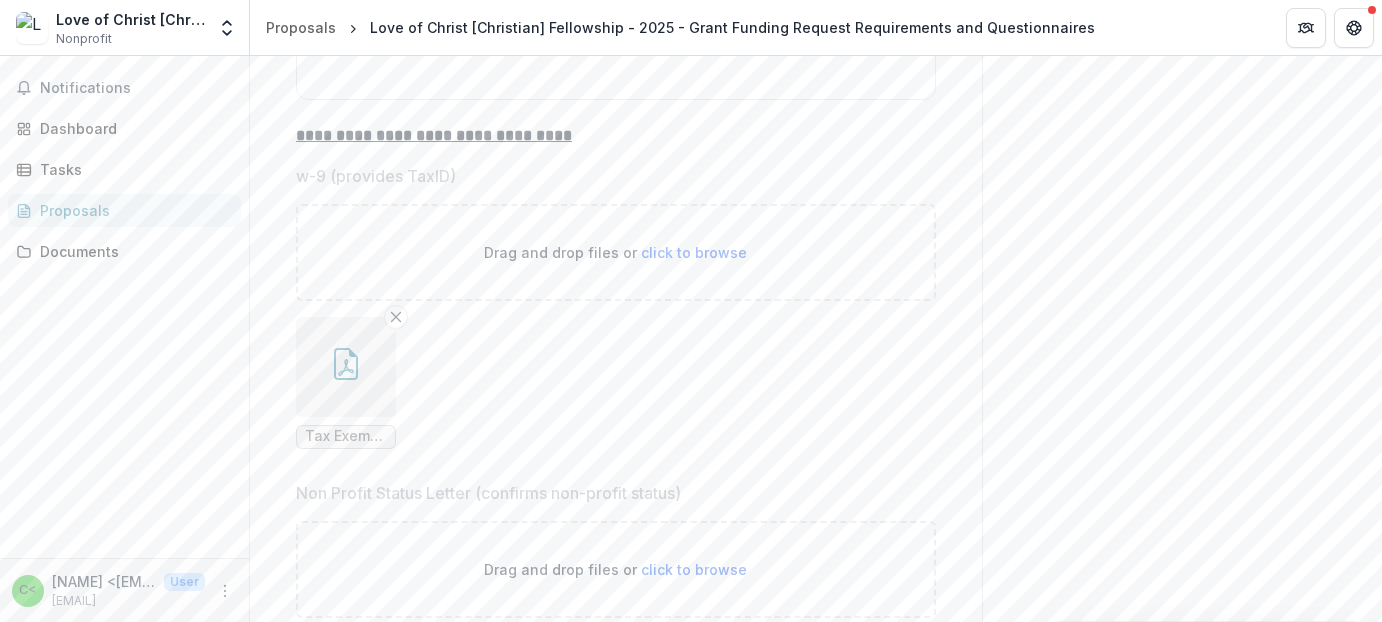click on "w-9 (provides TaxID)" at bounding box center [610, 176] 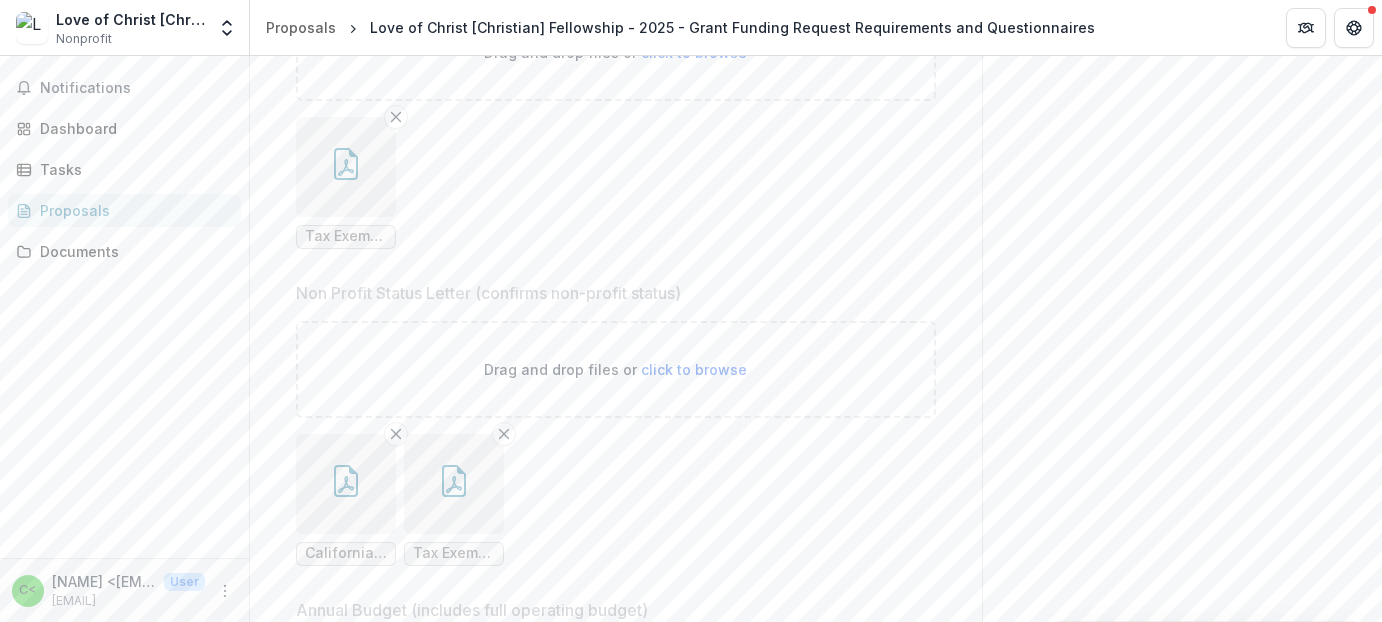 click on "click to browse" at bounding box center [695, 369] 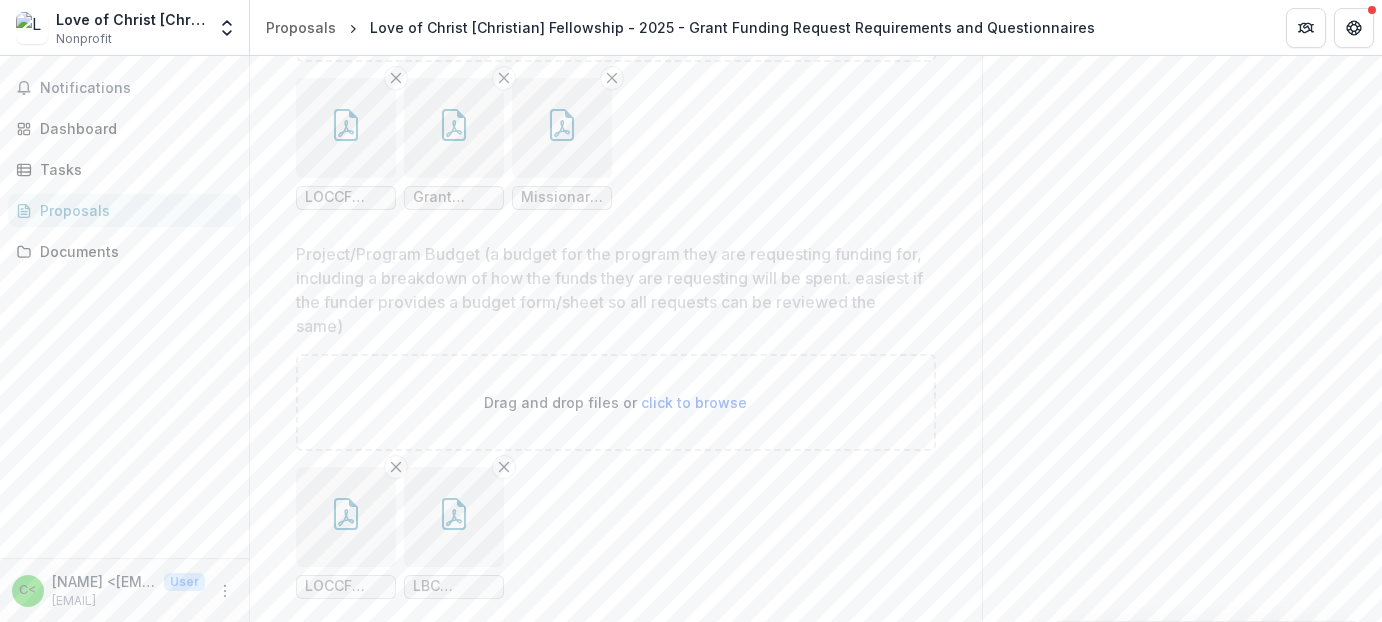 scroll, scrollTop: 11420, scrollLeft: 0, axis: vertical 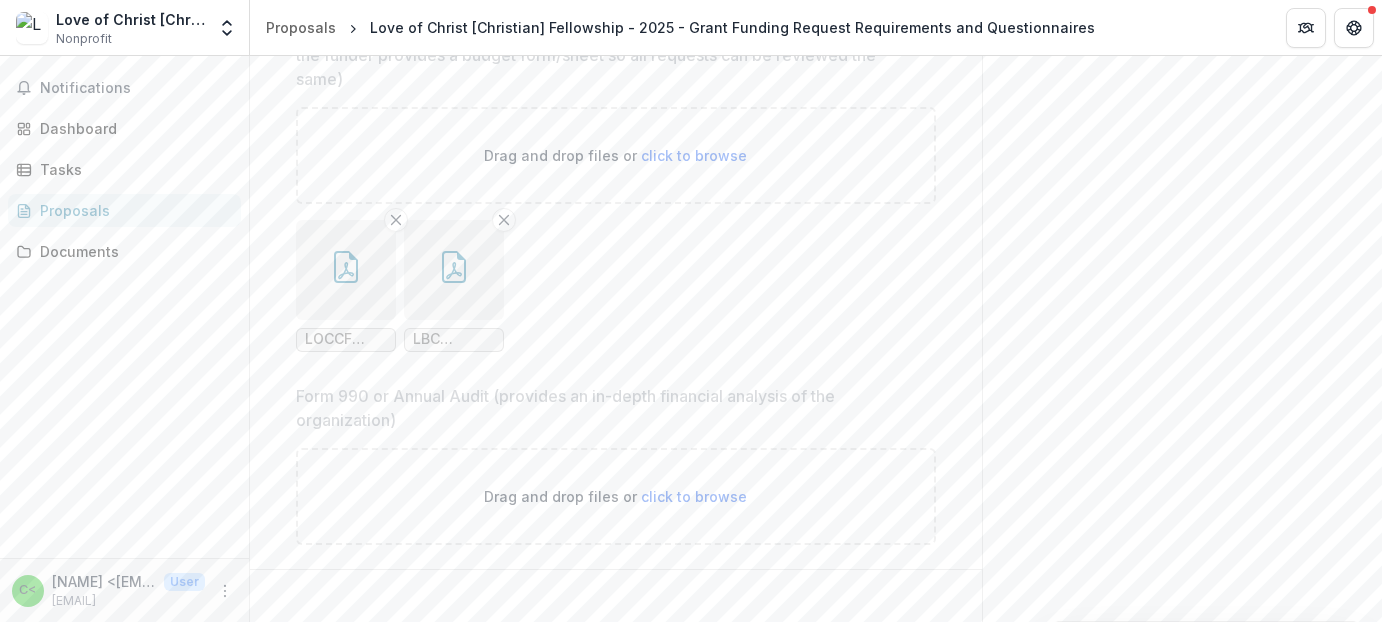 click on "click to browse" at bounding box center (695, 496) 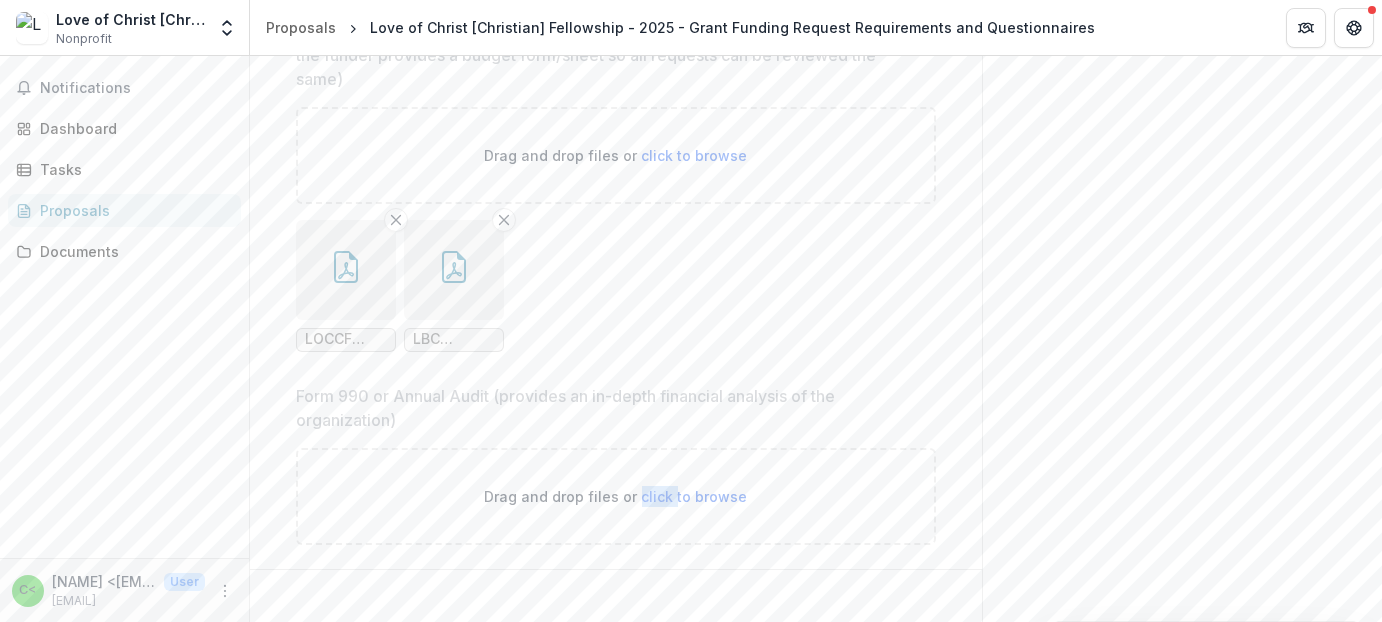 click on "click to browse" at bounding box center [695, 496] 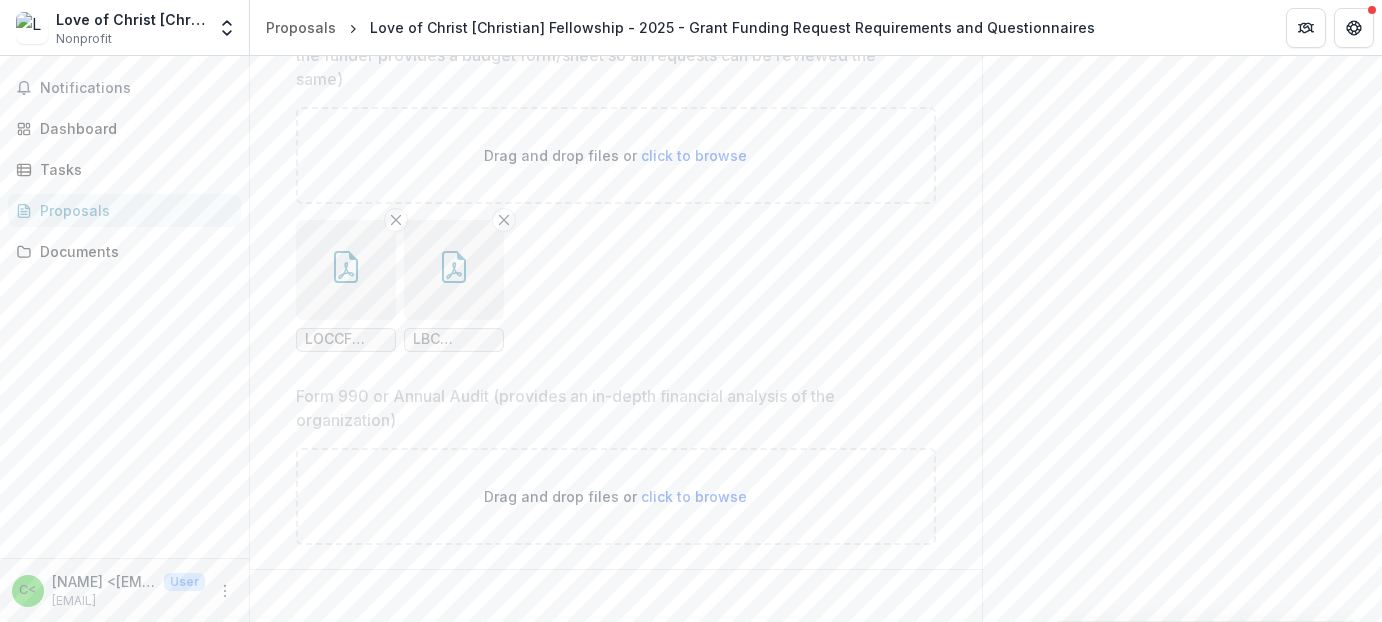 click on "LOCCF Project Program Cost for 2025-2026.pdf LBC Foundation 2023 Grant Award Expenses Breakdown.pdf" at bounding box center [616, 286] 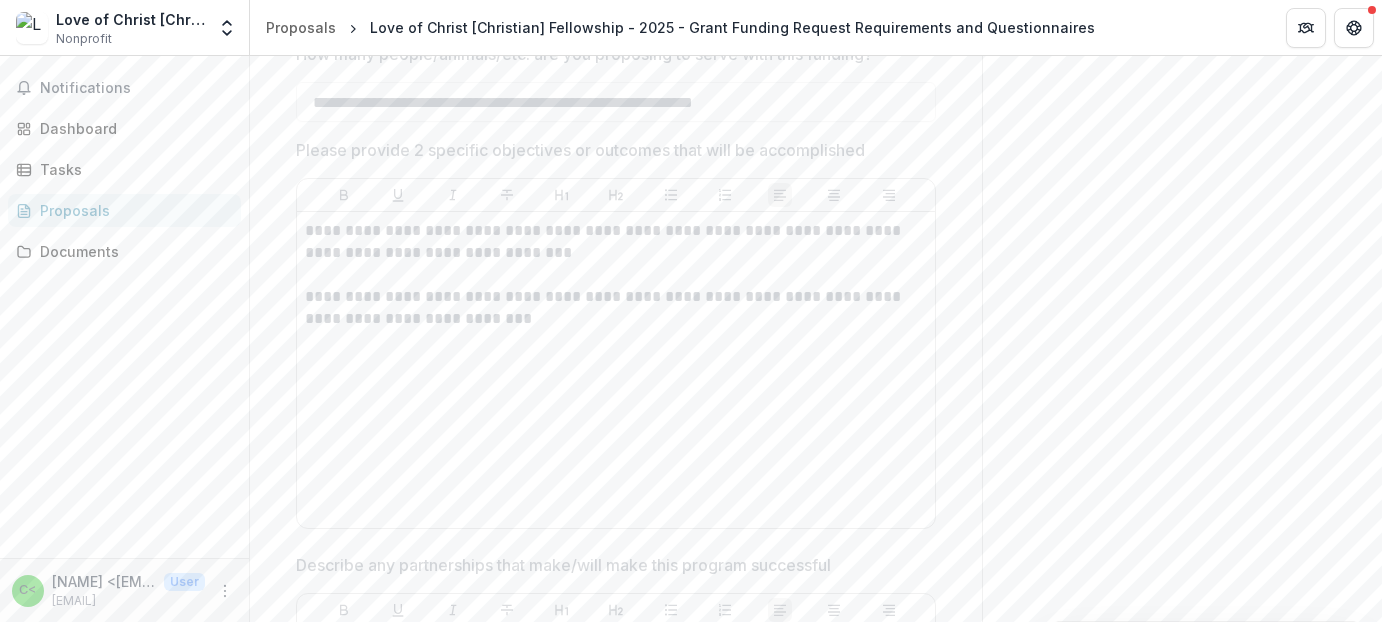 scroll, scrollTop: 4020, scrollLeft: 0, axis: vertical 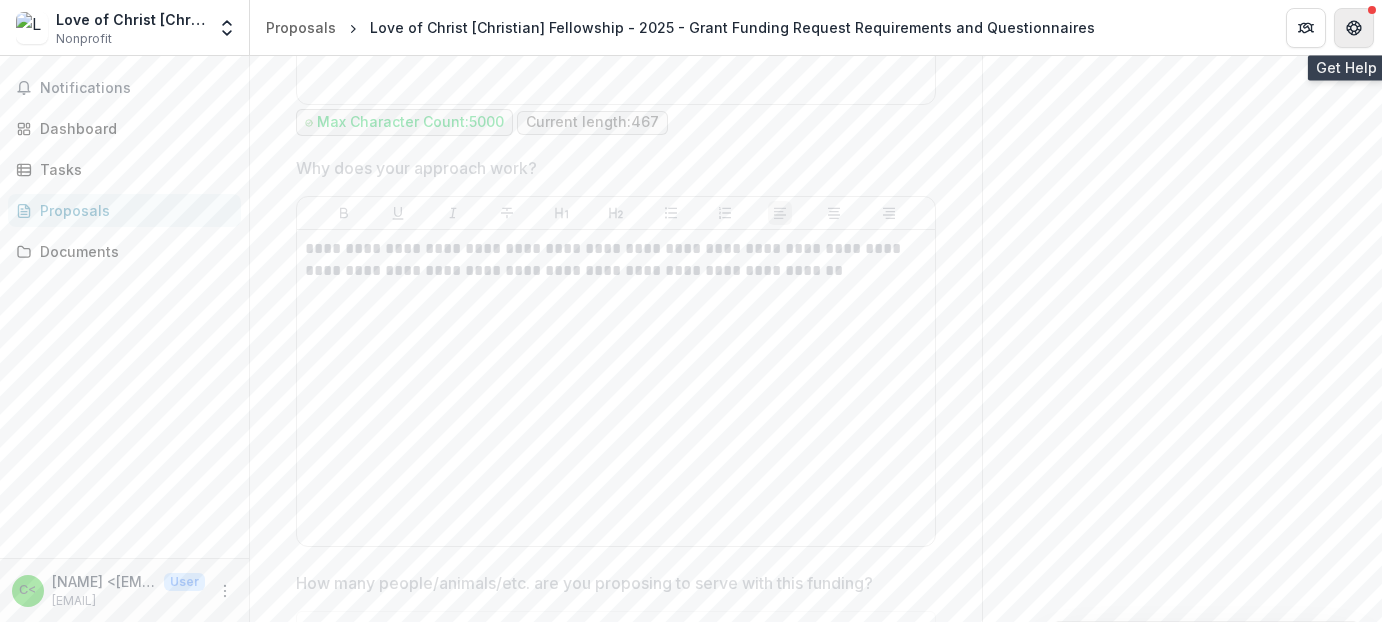 click at bounding box center (1354, 28) 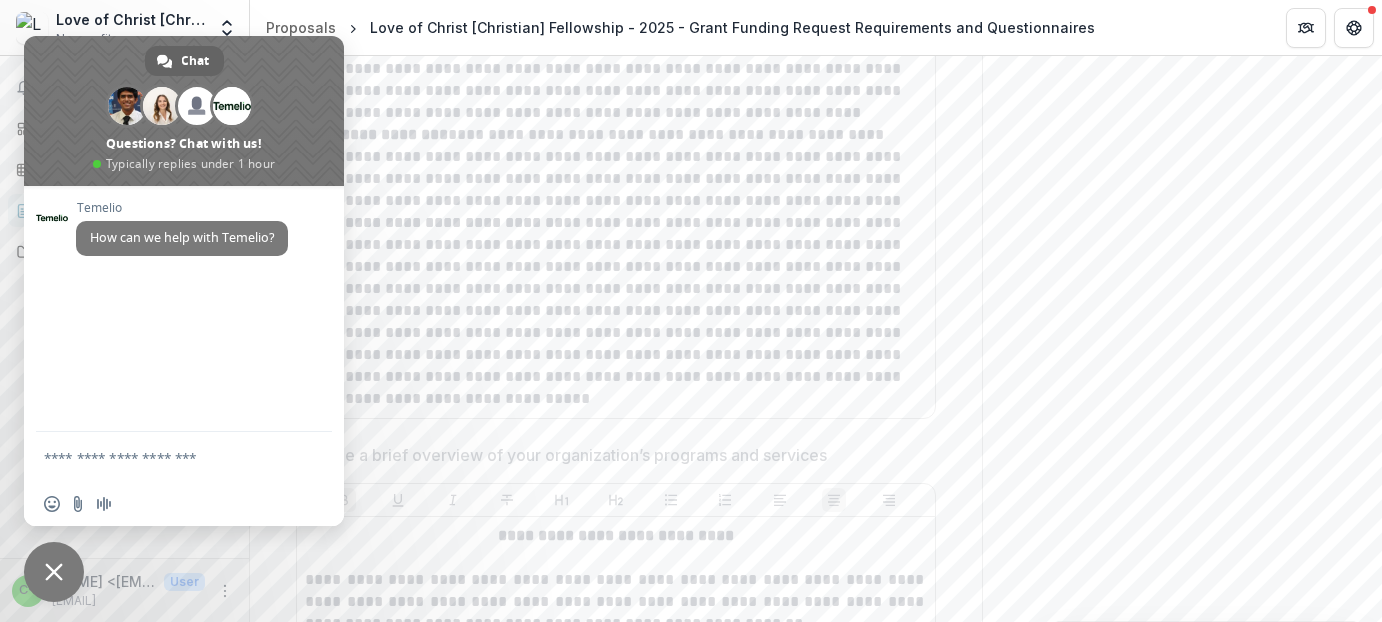 scroll, scrollTop: 0, scrollLeft: 0, axis: both 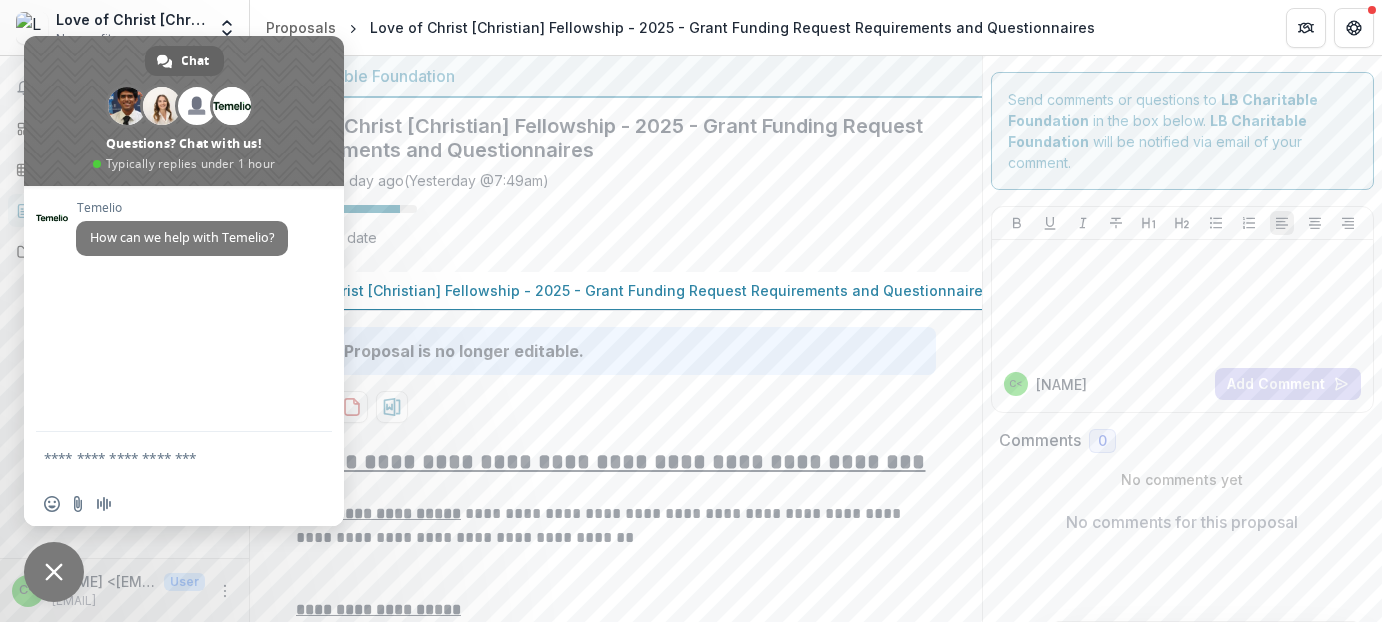 click on "Temelio How can we help with Temelio?" at bounding box center [184, 309] 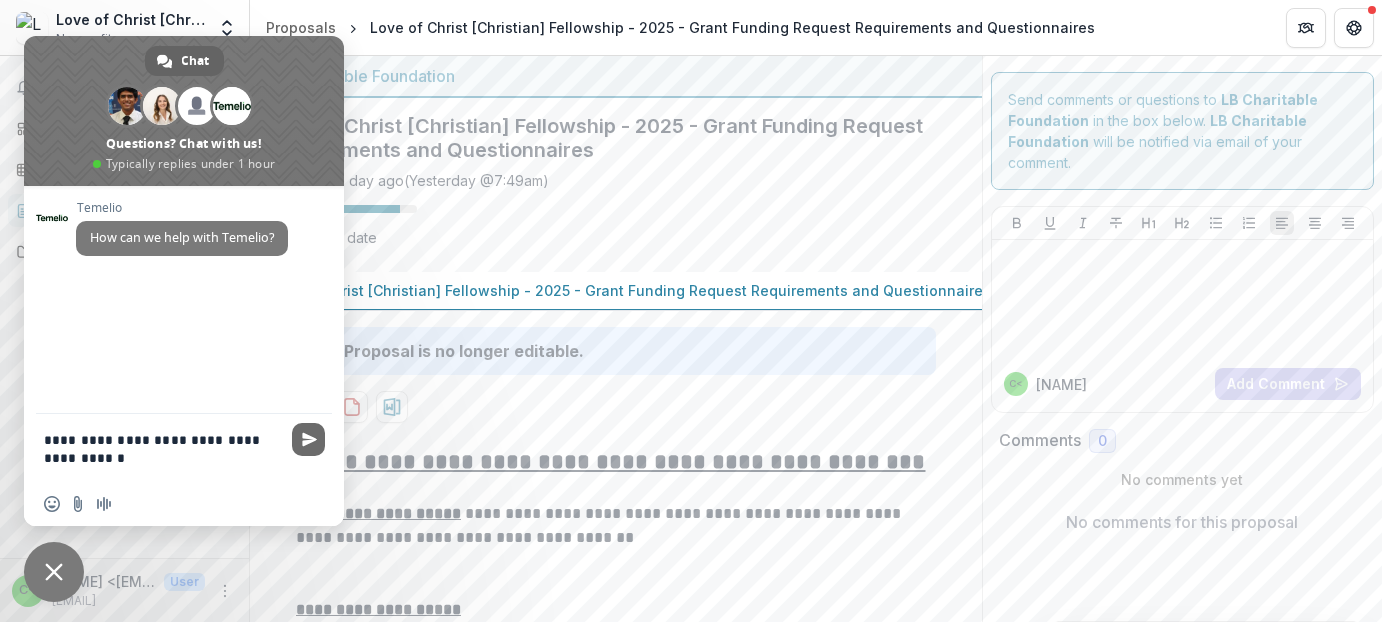 type on "**********" 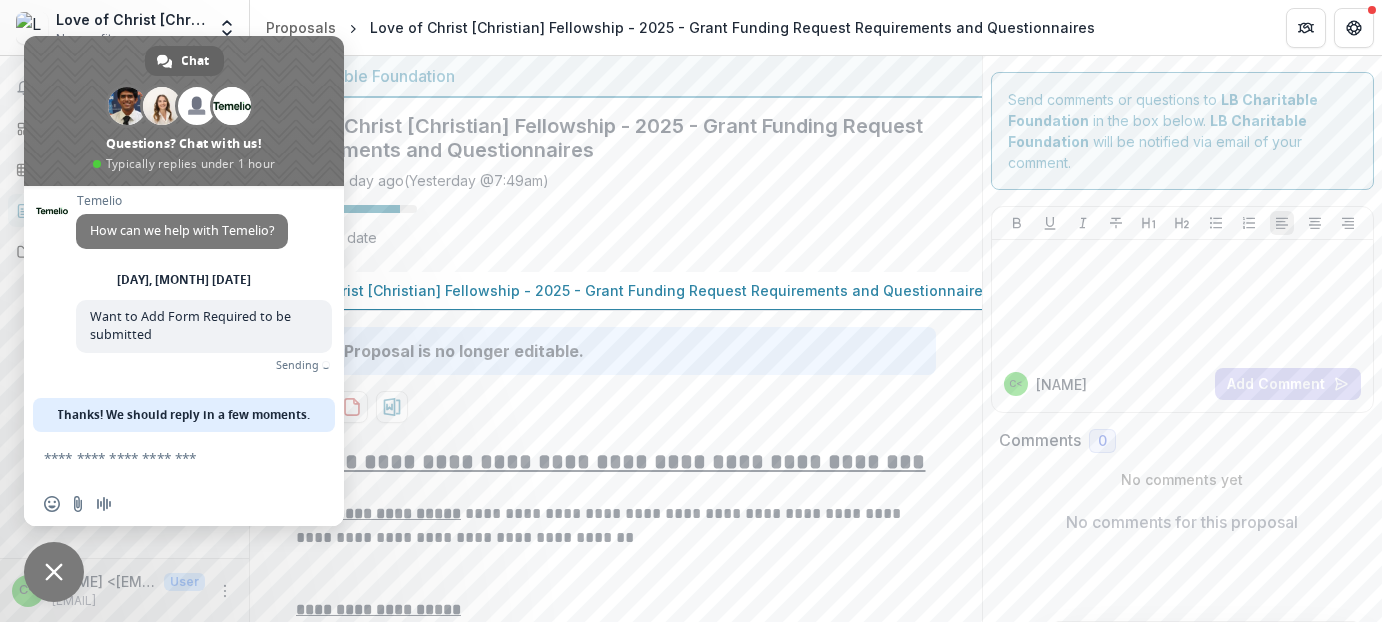 scroll, scrollTop: 0, scrollLeft: 0, axis: both 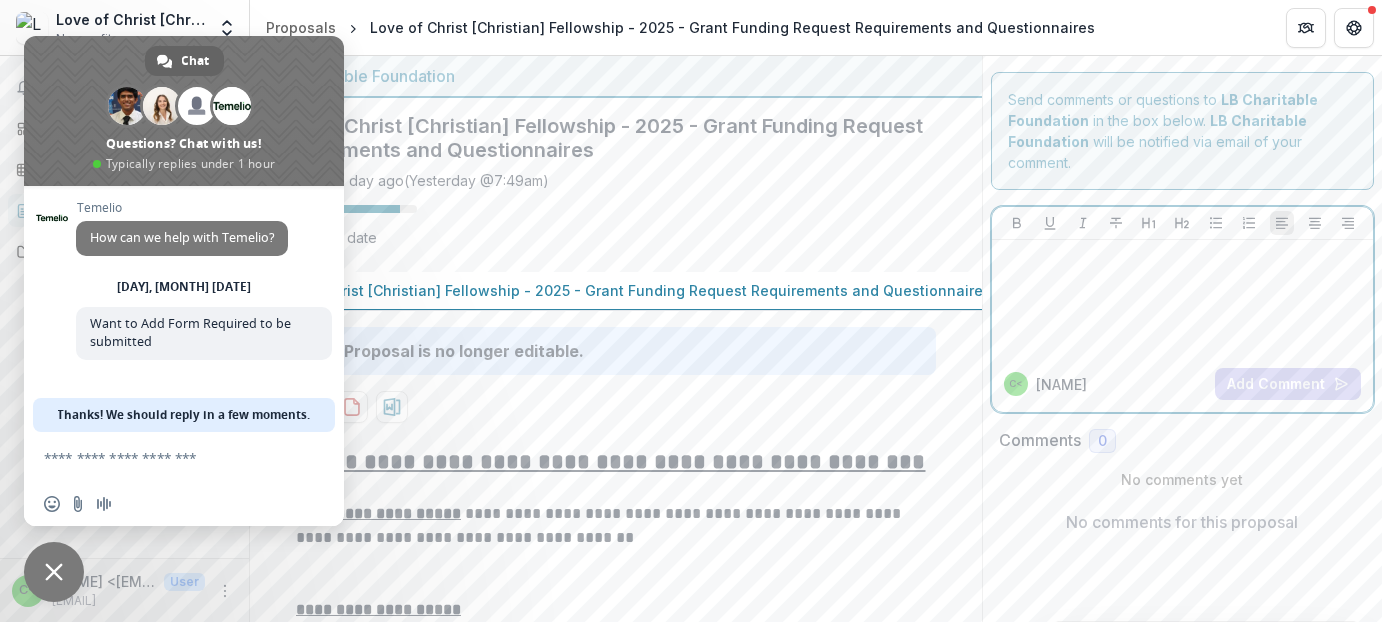 drag, startPoint x: 1028, startPoint y: 312, endPoint x: 1028, endPoint y: 295, distance: 17 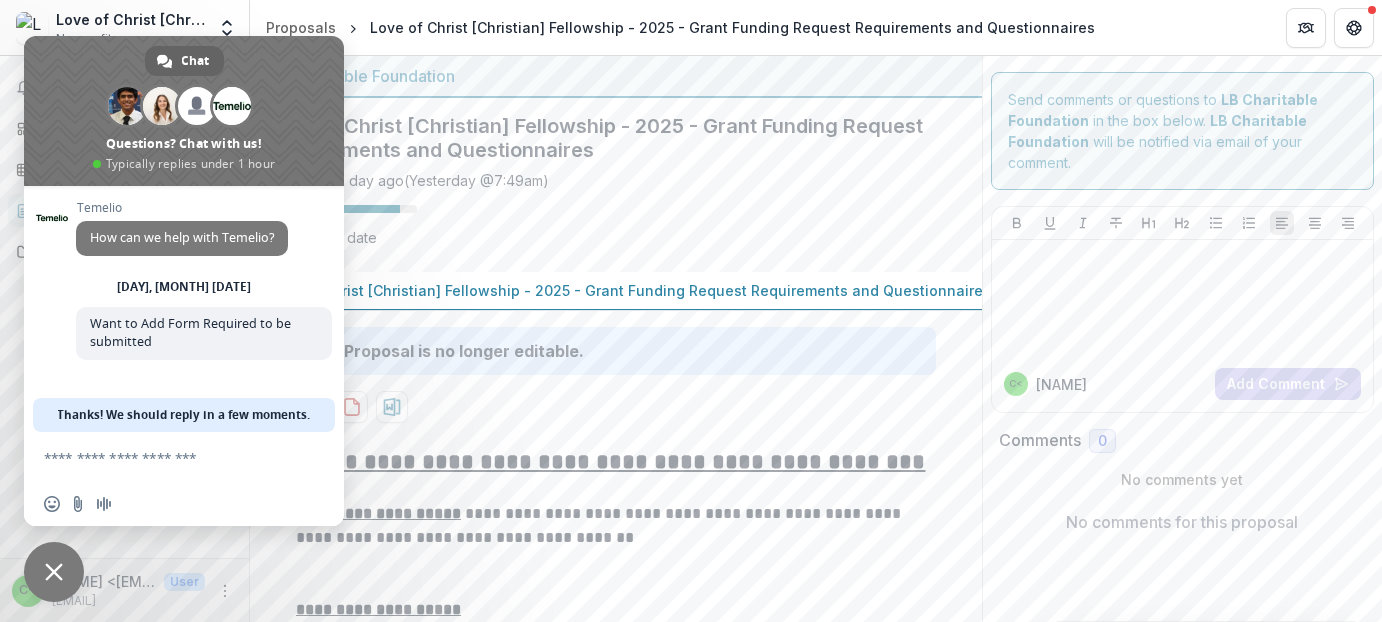 click on "Saved  a day ago  ( Yesterday   @  7:49am ) 83 % No due date" at bounding box center [600, 213] 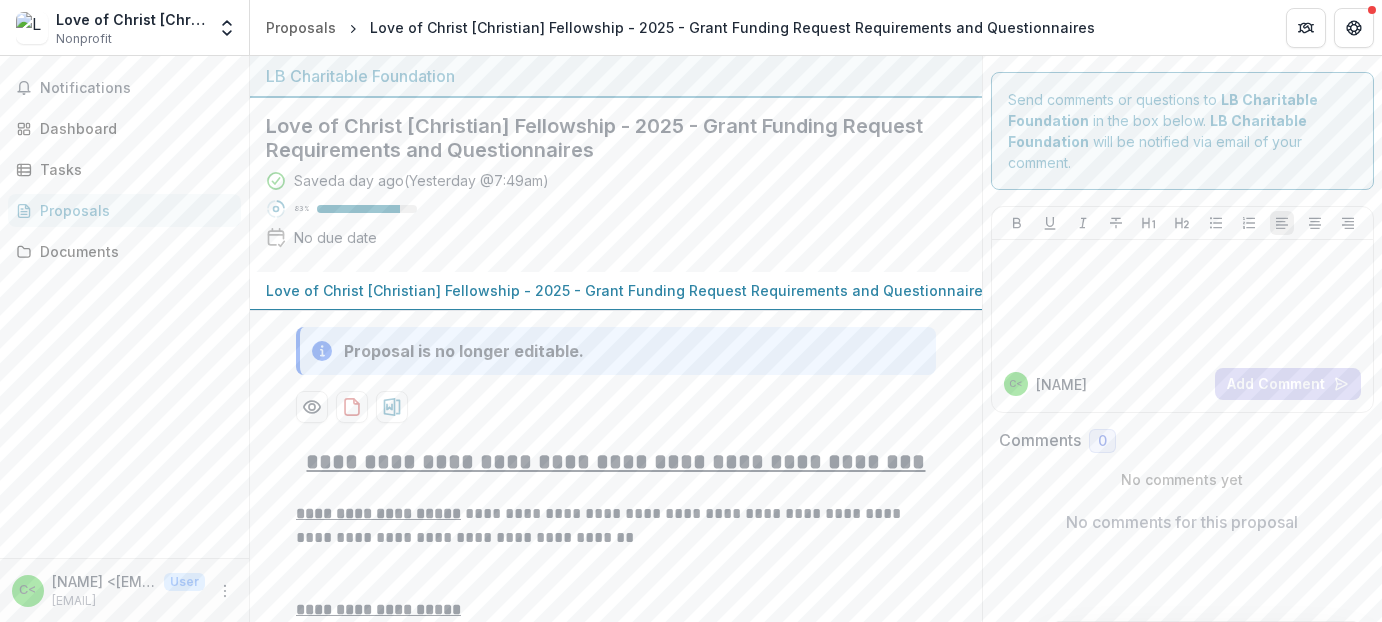 click on "No due date" at bounding box center [335, 237] 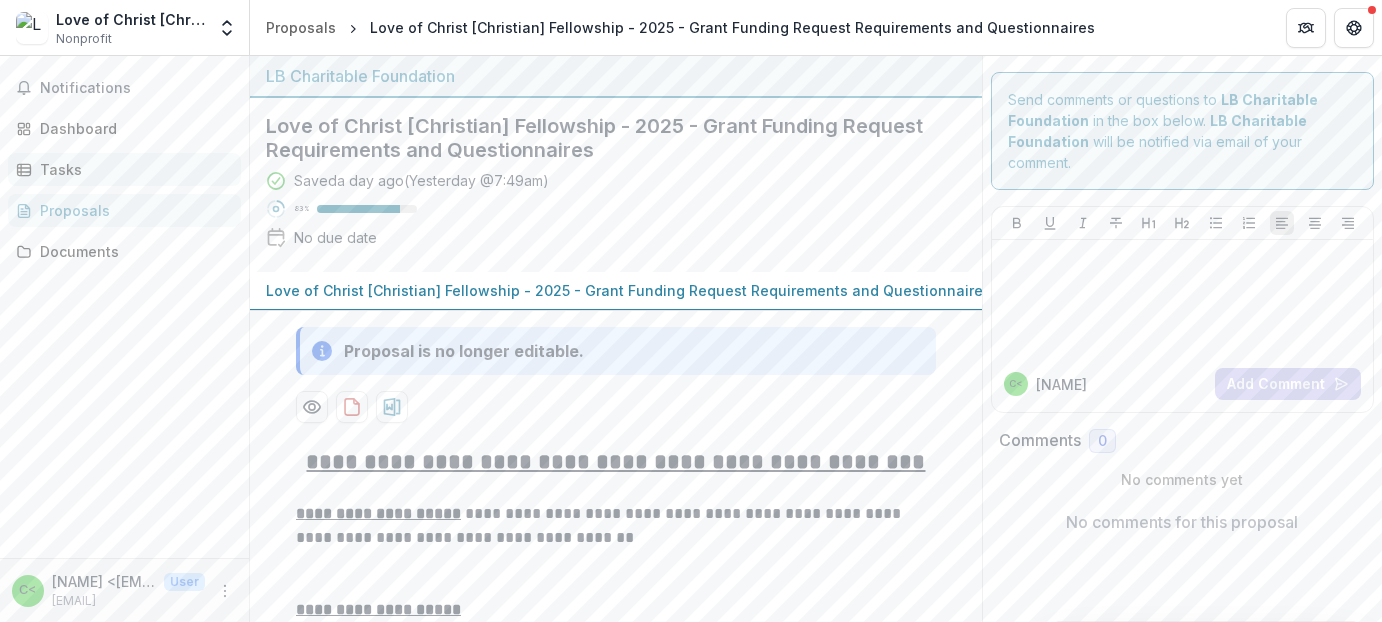 click on "Tasks" at bounding box center [132, 169] 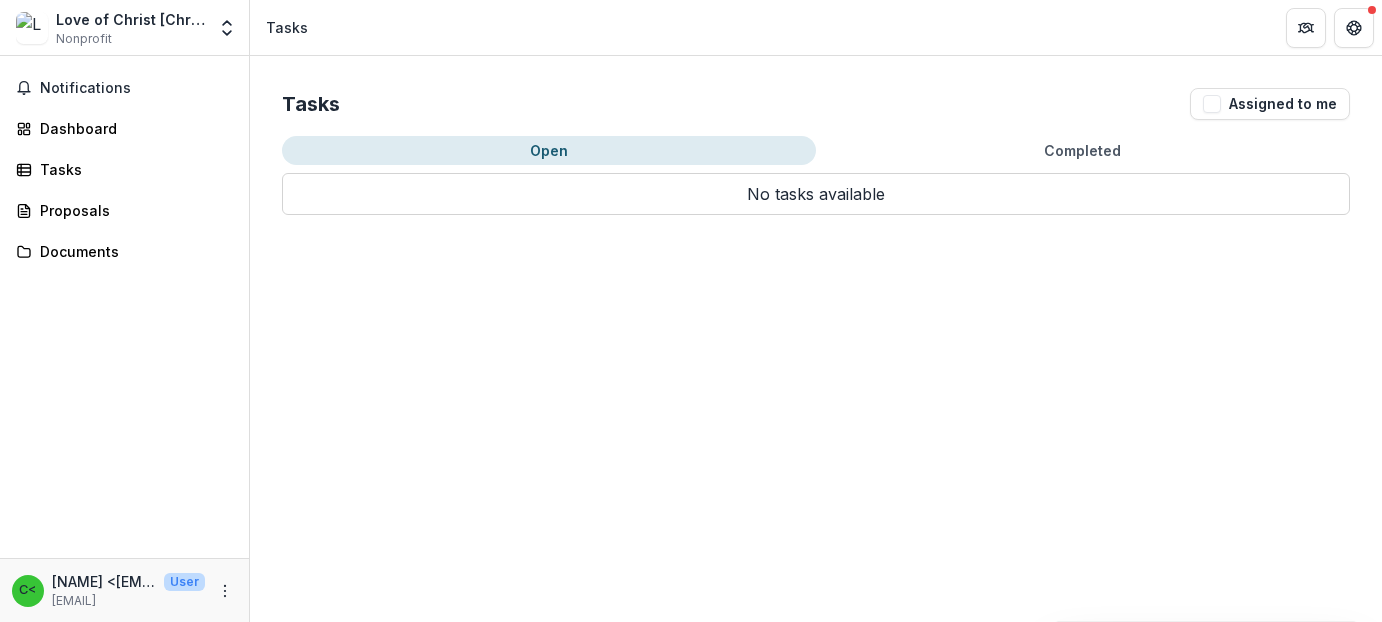 click on "Open" at bounding box center (549, 150) 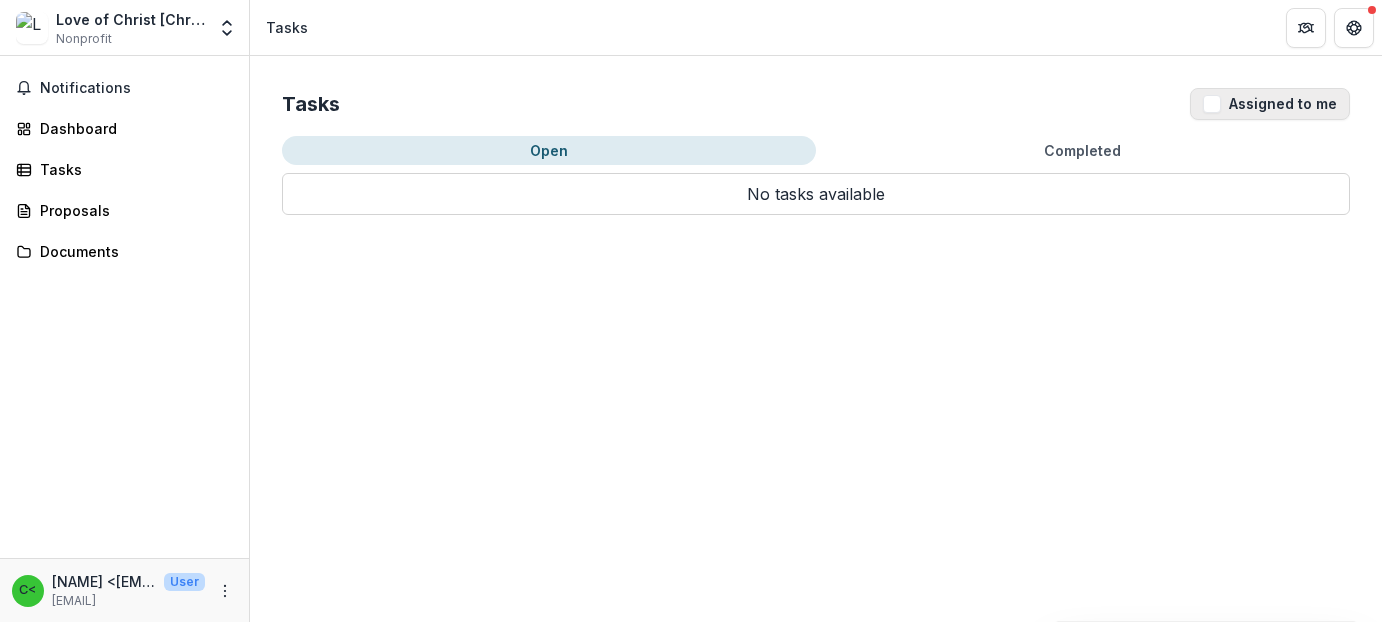 click on "Assigned to me" at bounding box center (1270, 104) 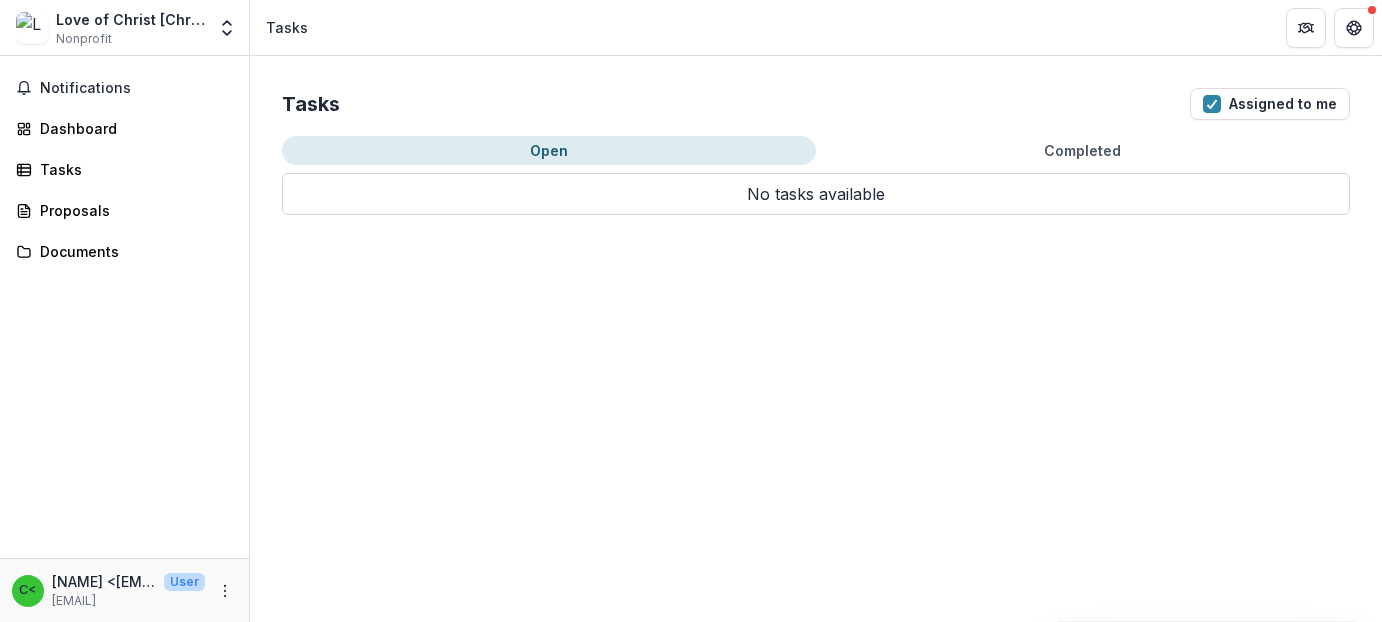 click on "Open" at bounding box center [549, 150] 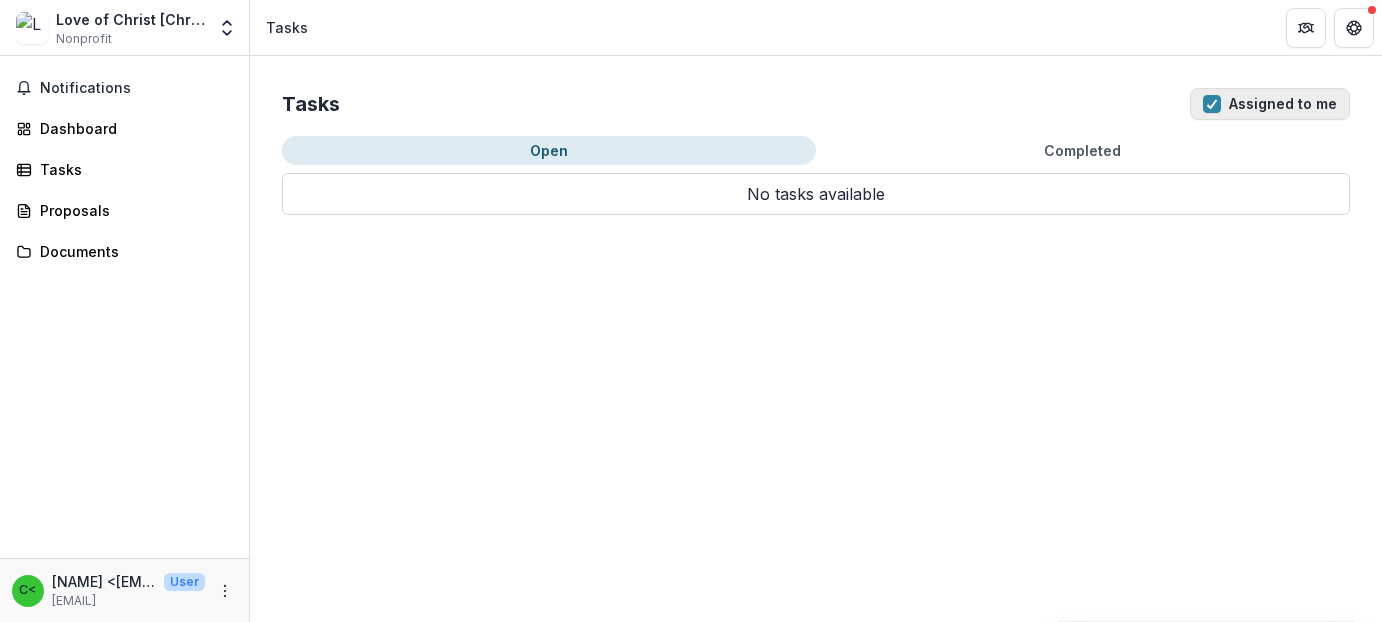 click at bounding box center (1212, 104) 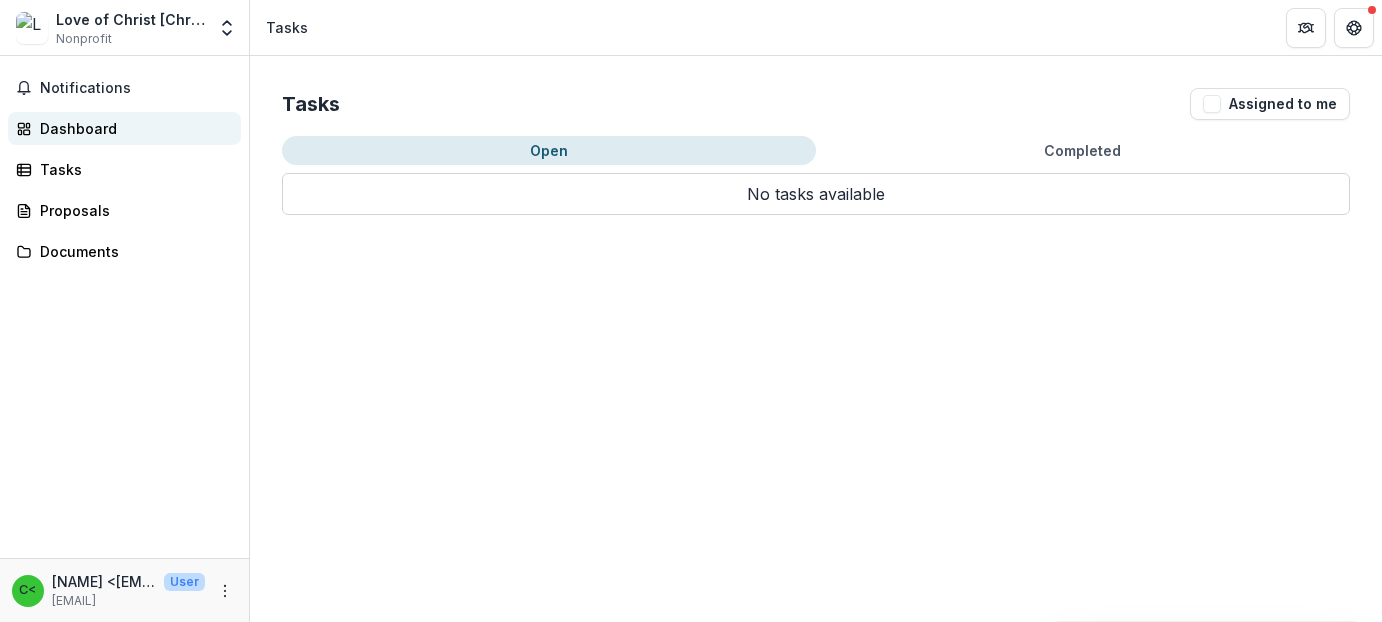 click on "Dashboard" at bounding box center [132, 128] 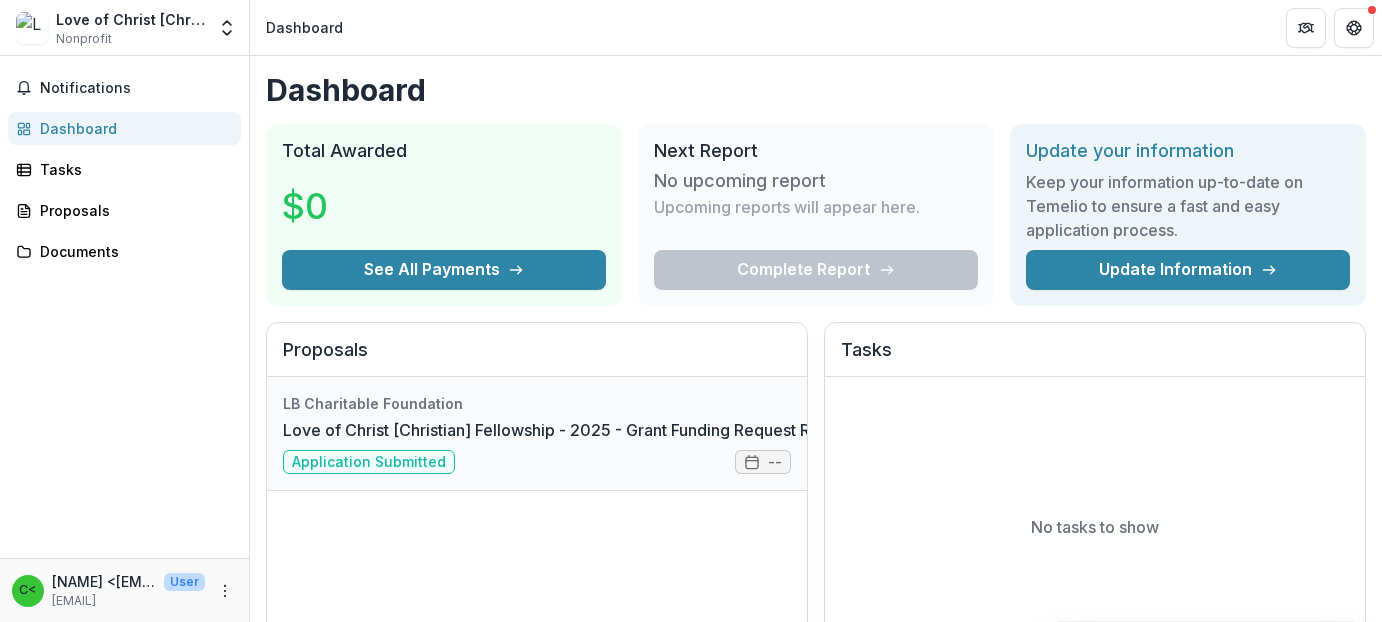 click on "Love of Christ [Christian] Fellowship - 2025 - Grant Funding Request Requirements and Questionnaires" at bounding box center (669, 430) 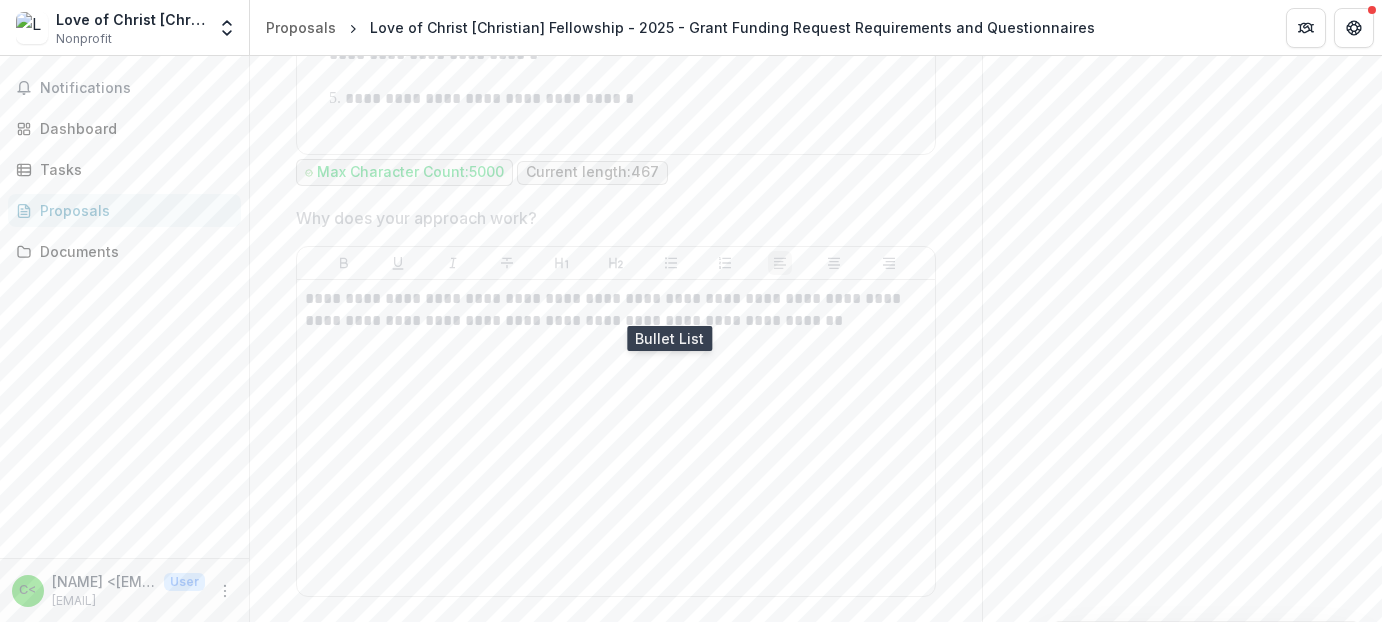 scroll, scrollTop: 4000, scrollLeft: 0, axis: vertical 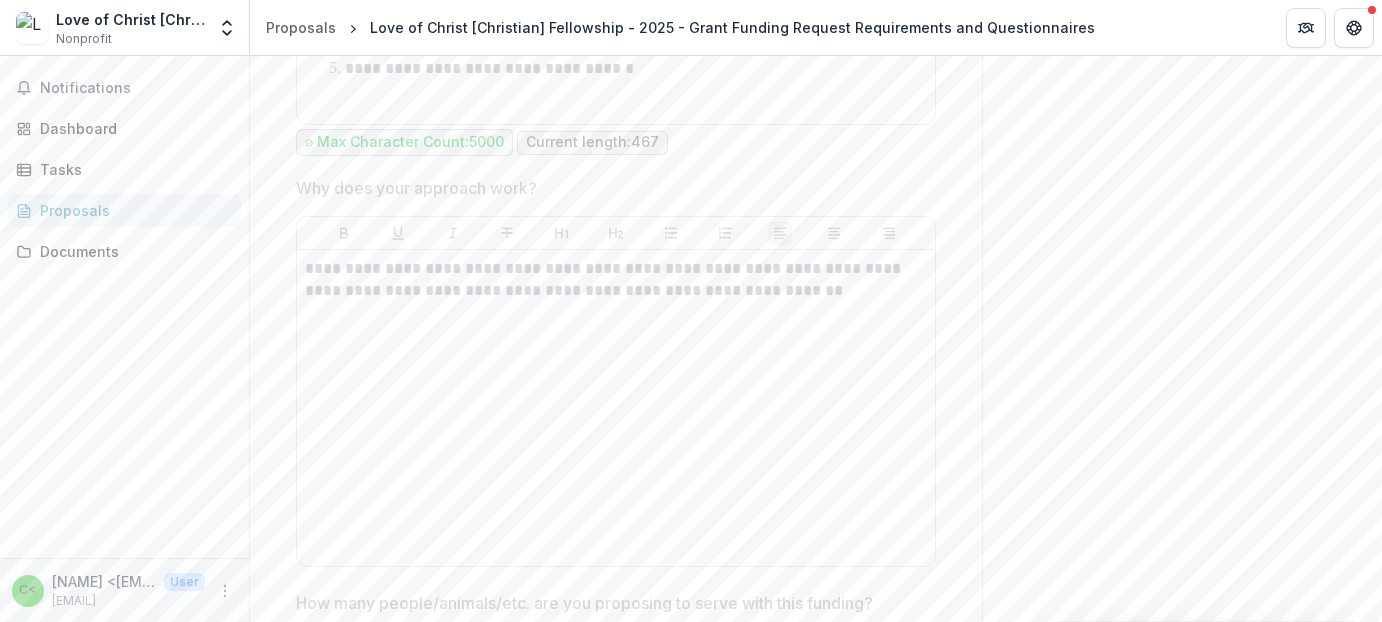 click on "**********" at bounding box center (616, 408) 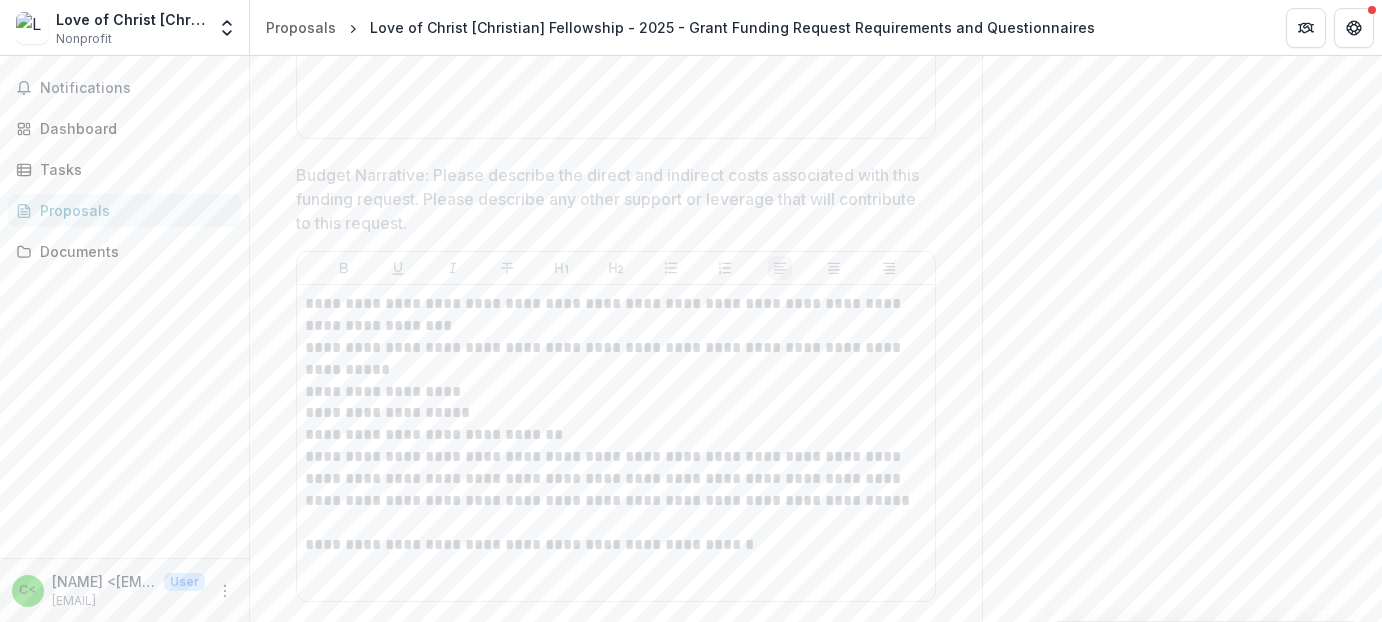 scroll, scrollTop: 7700, scrollLeft: 0, axis: vertical 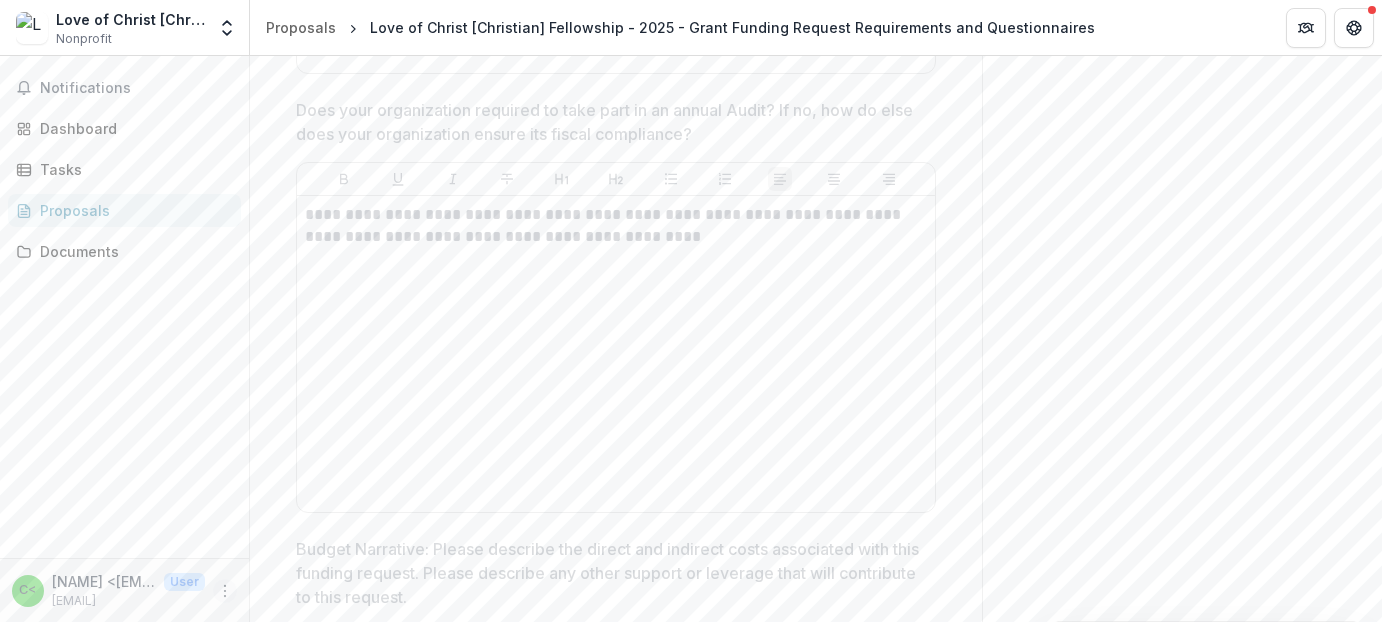 click 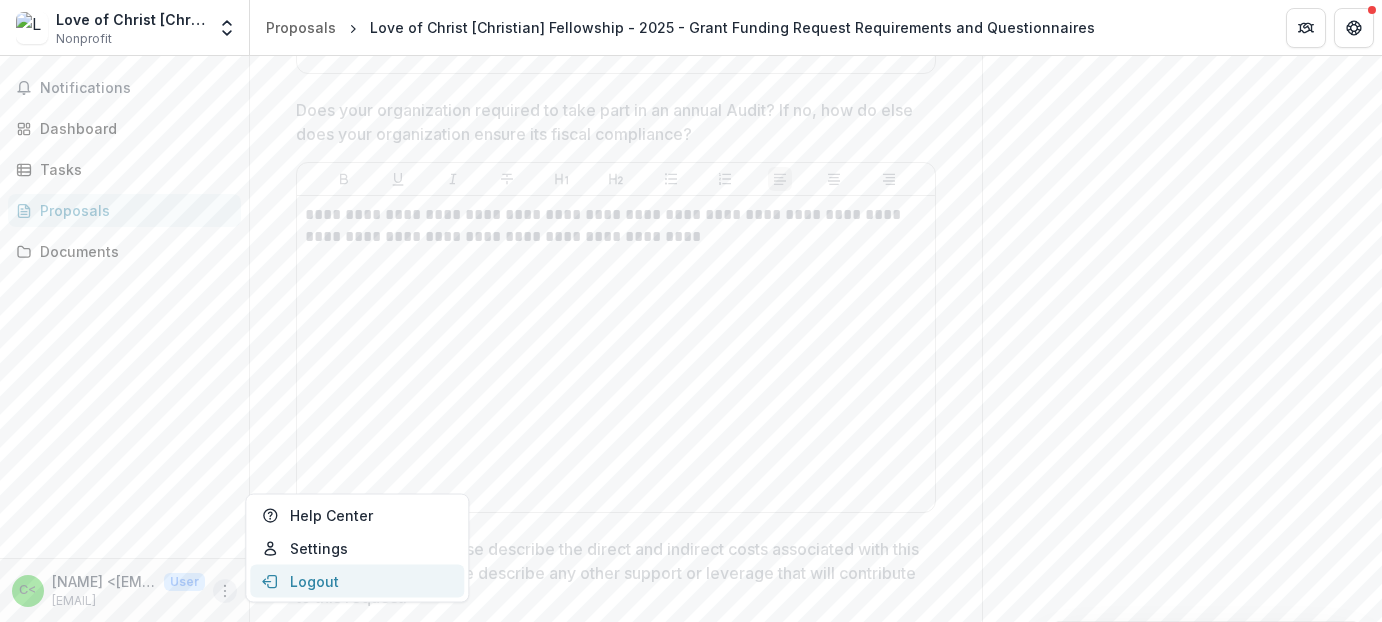 click on "Logout" at bounding box center [357, 581] 